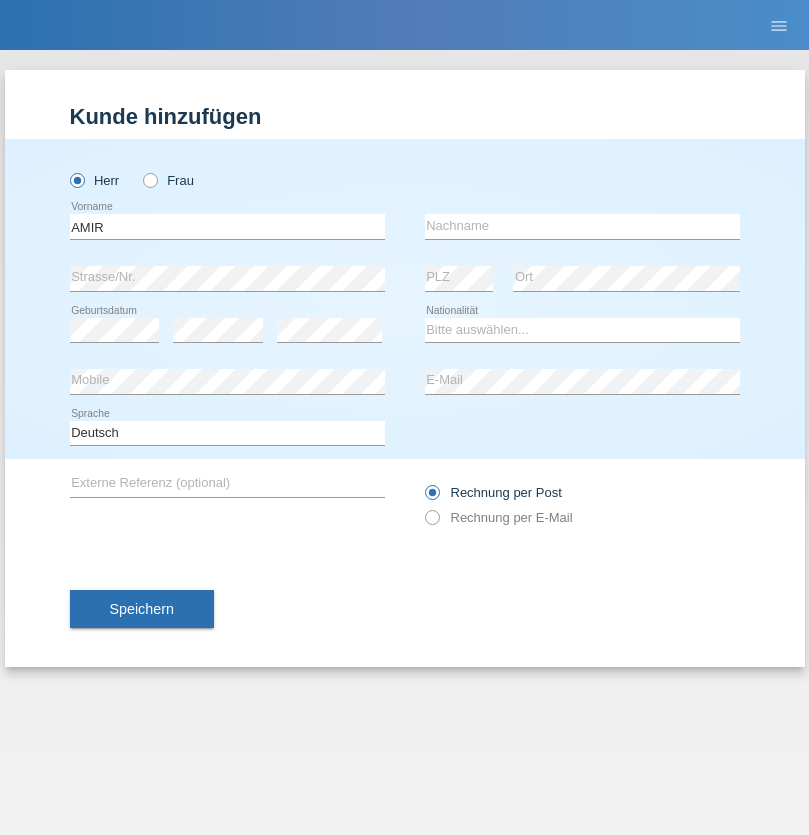 scroll, scrollTop: 0, scrollLeft: 0, axis: both 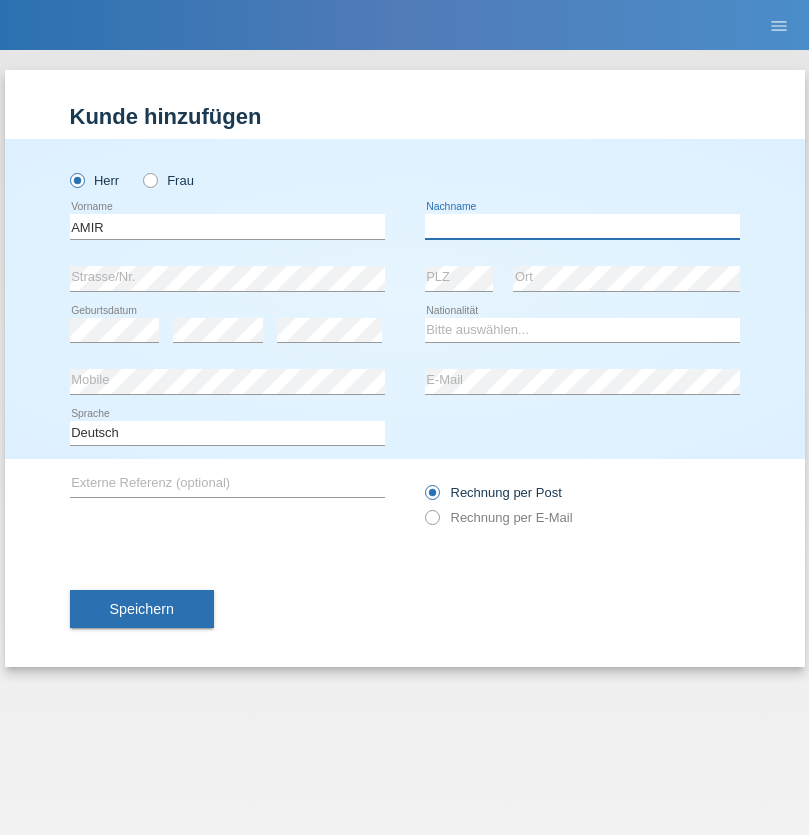 click at bounding box center [582, 226] 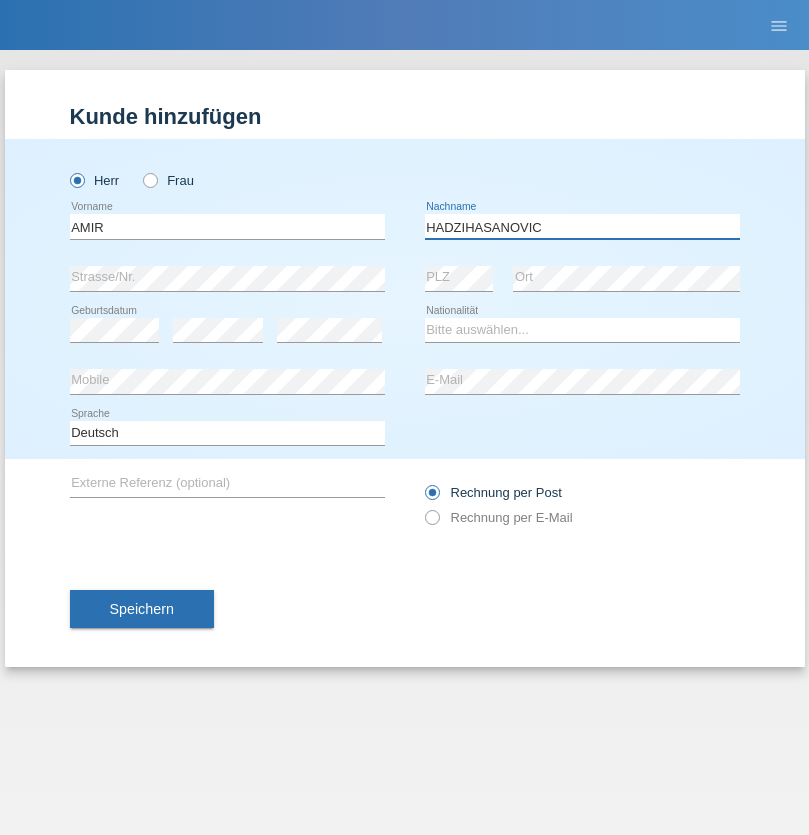 type on "HADZIHASANOVIC" 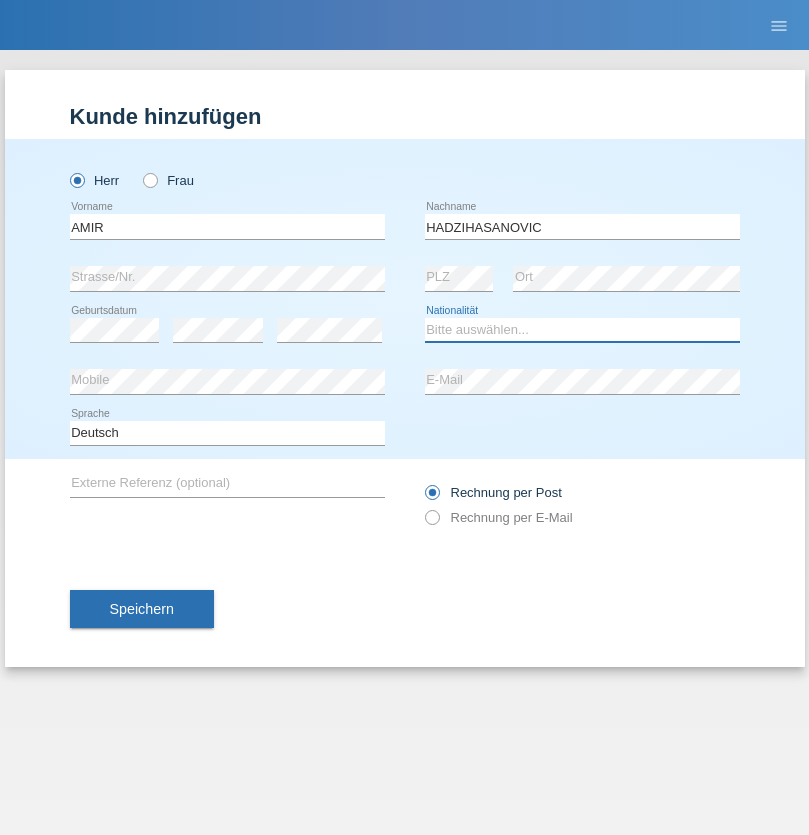 select on "ES" 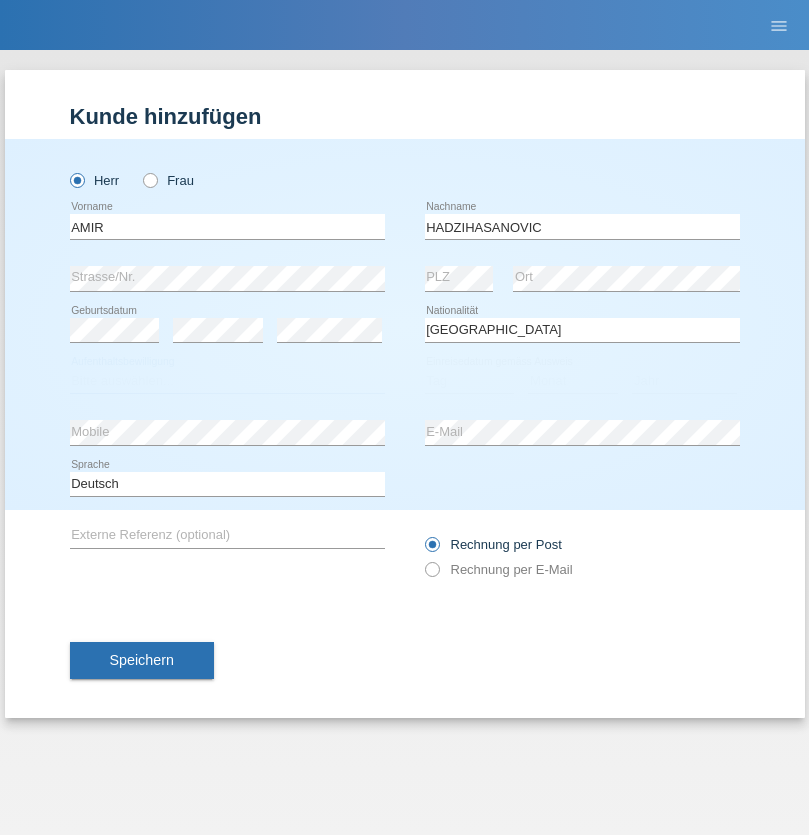select on "C" 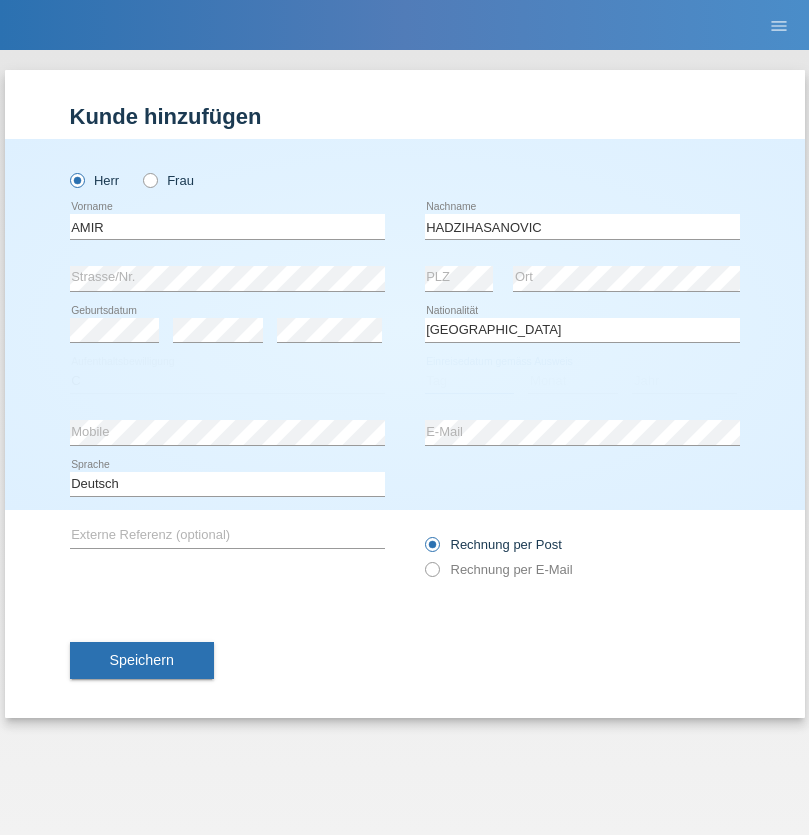 select on "01" 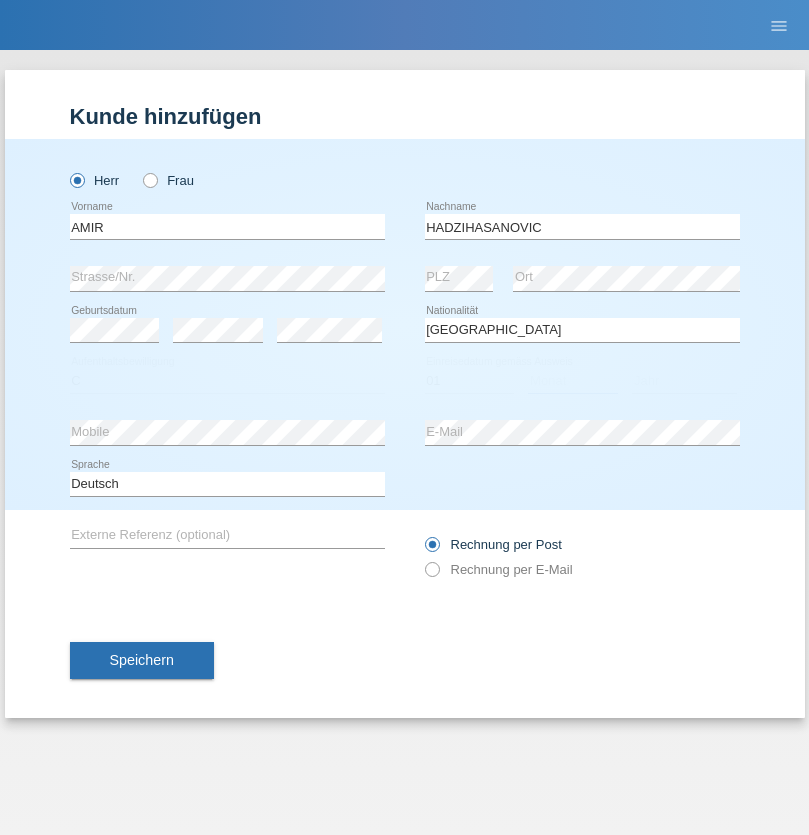 select on "08" 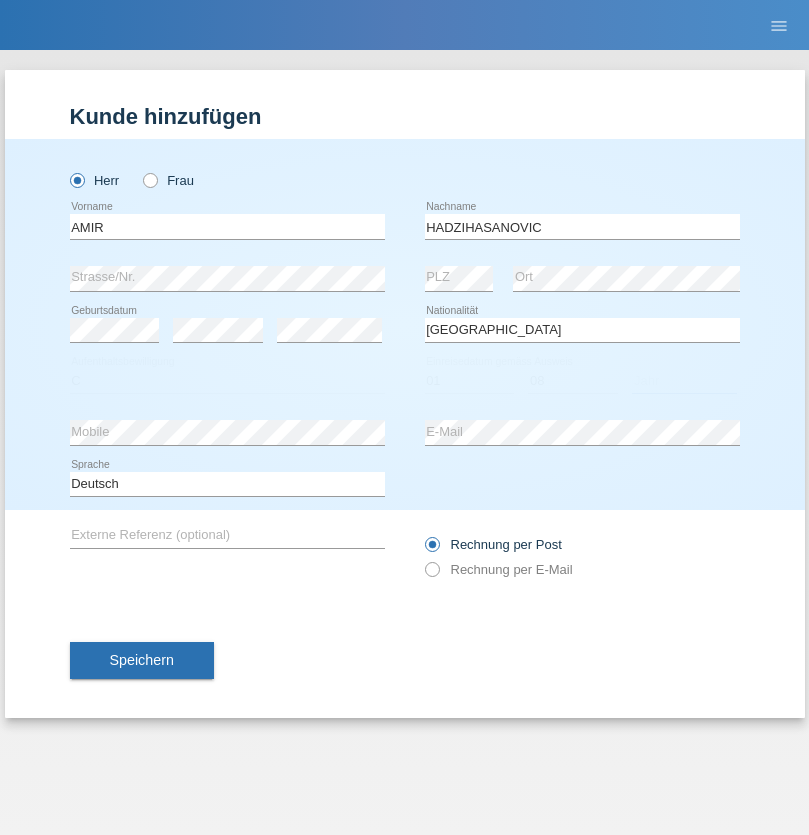 select on "2003" 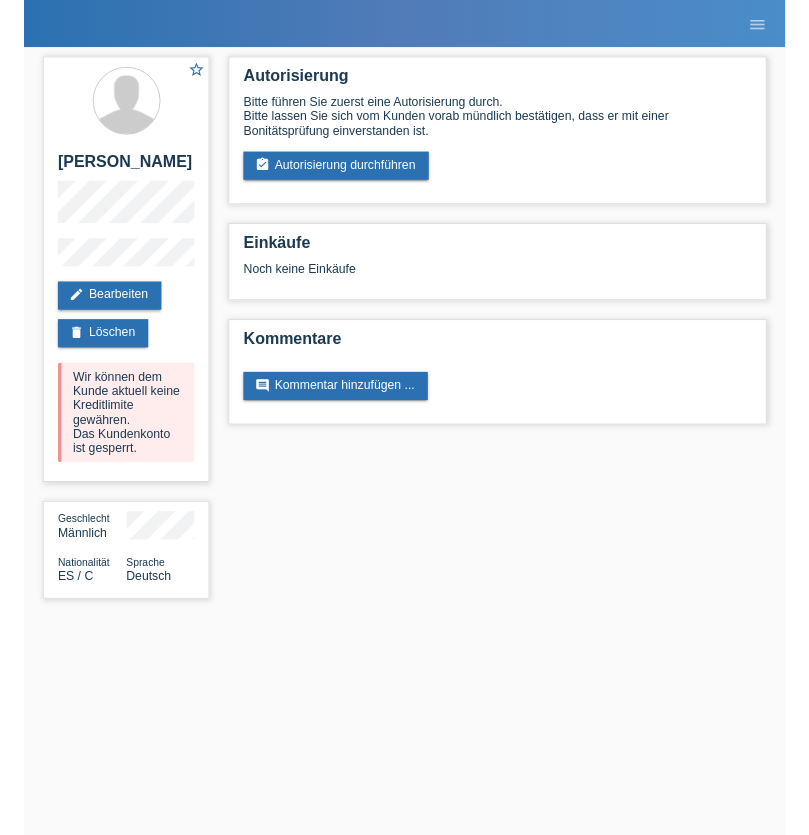 scroll, scrollTop: 0, scrollLeft: 0, axis: both 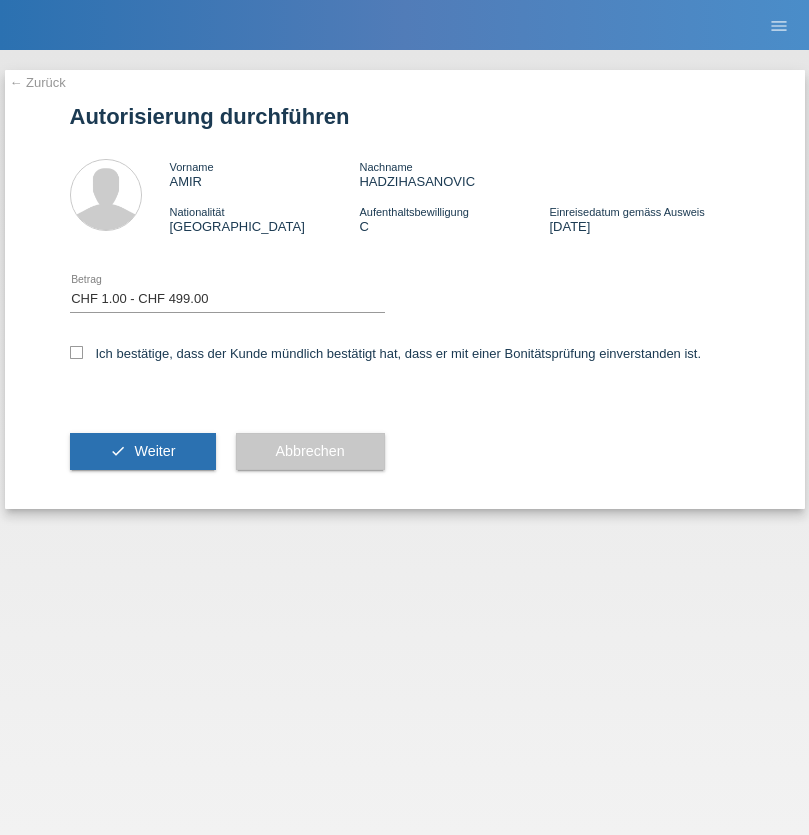 select on "1" 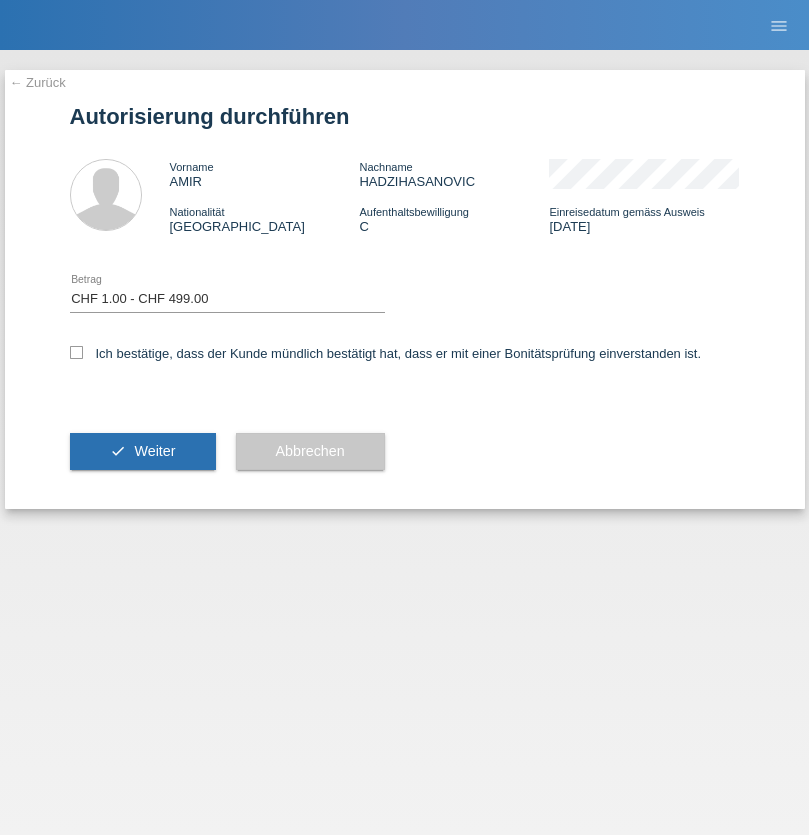 scroll, scrollTop: 0, scrollLeft: 0, axis: both 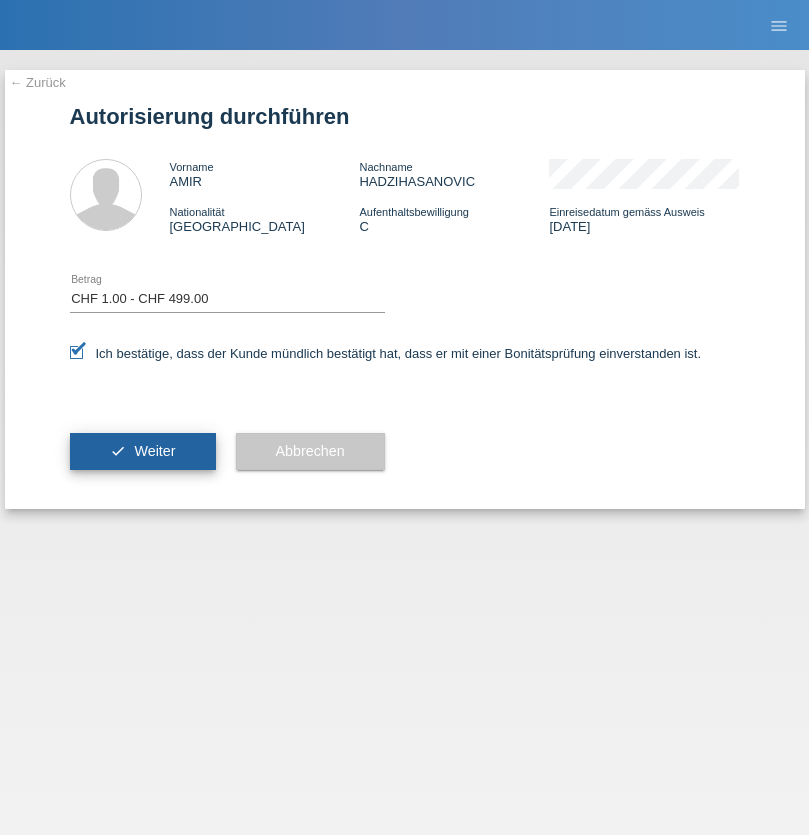 click on "Weiter" at bounding box center (154, 451) 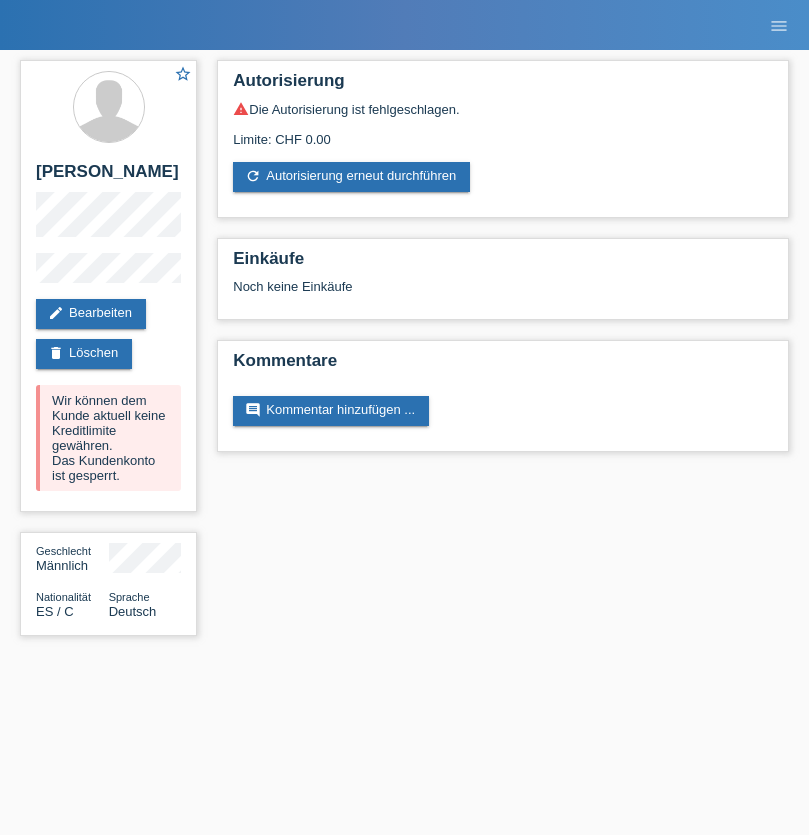 scroll, scrollTop: 0, scrollLeft: 0, axis: both 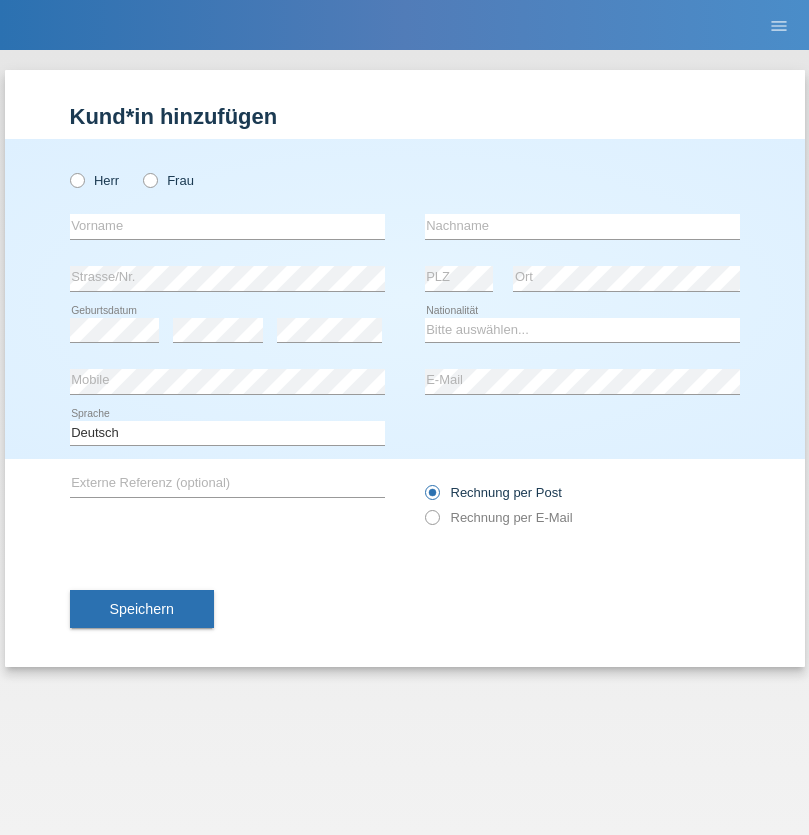radio on "true" 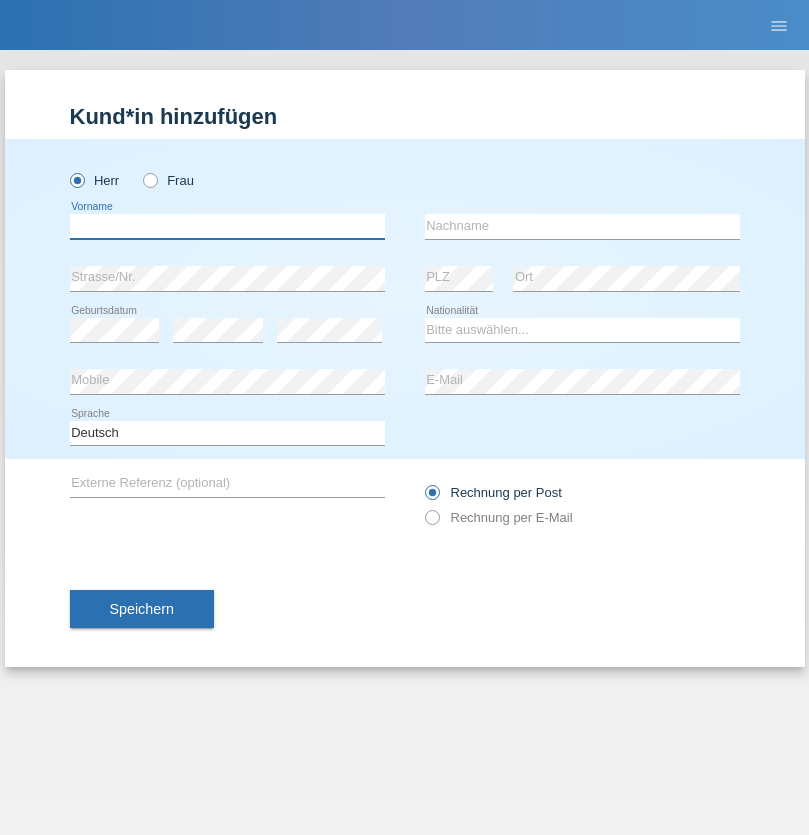 click at bounding box center (227, 226) 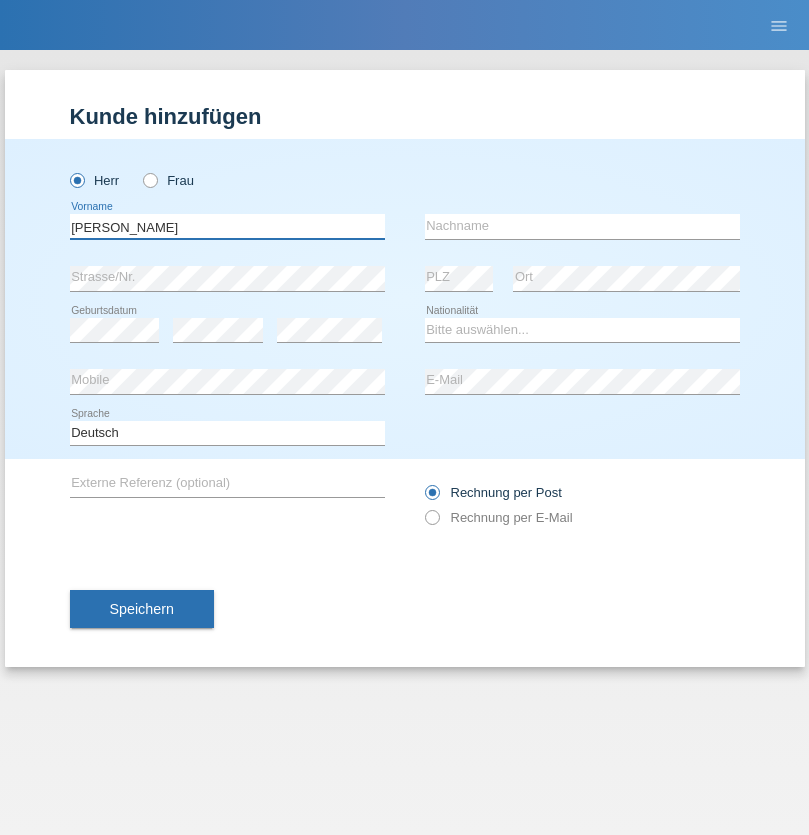 type on "[PERSON_NAME]" 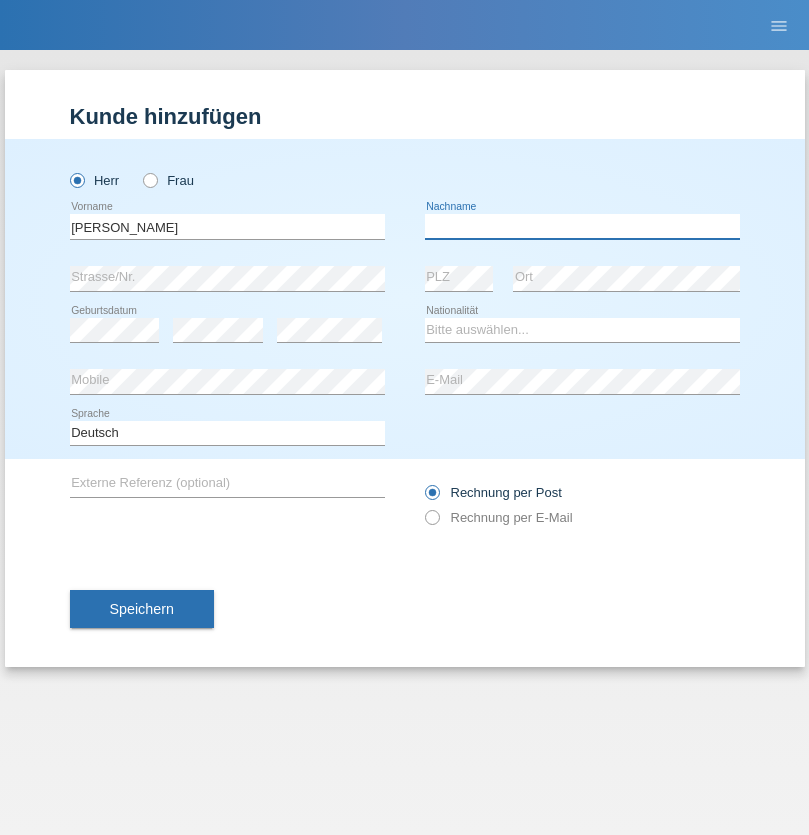 click at bounding box center [582, 226] 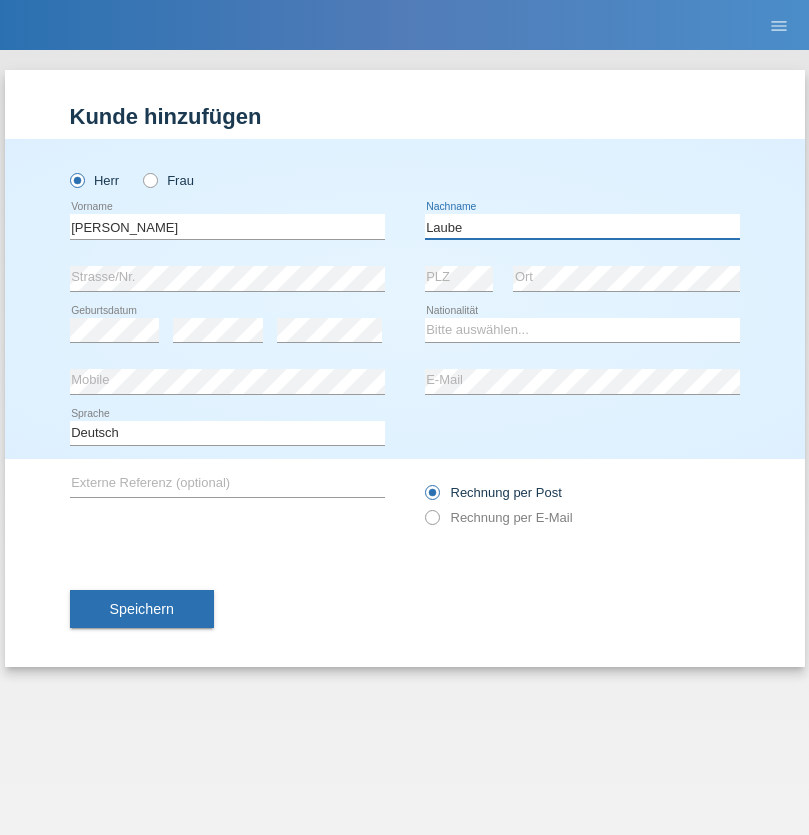 type on "Laube" 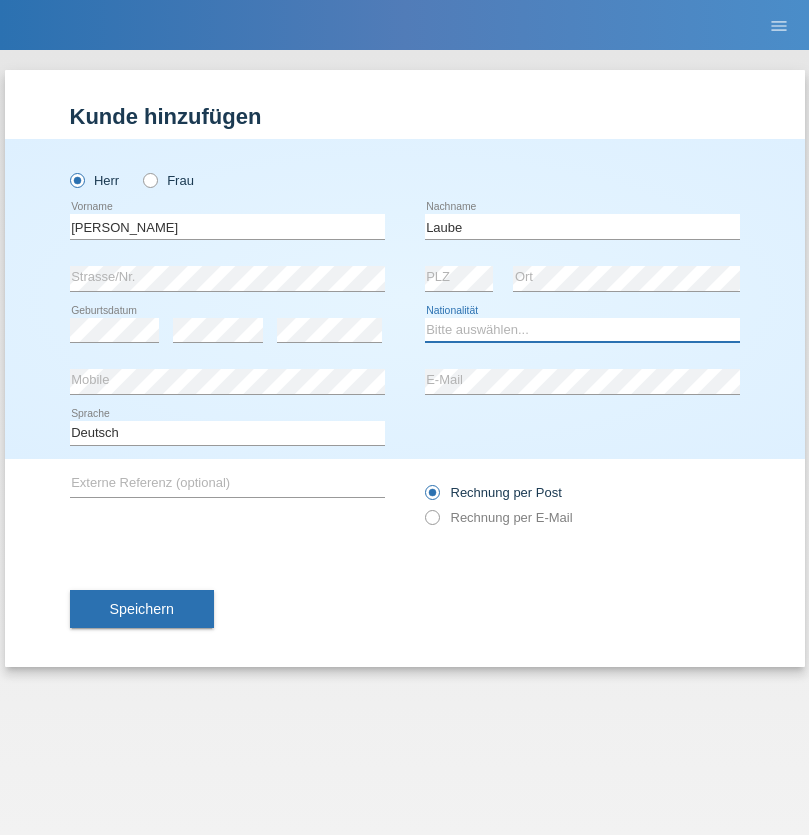 select on "DE" 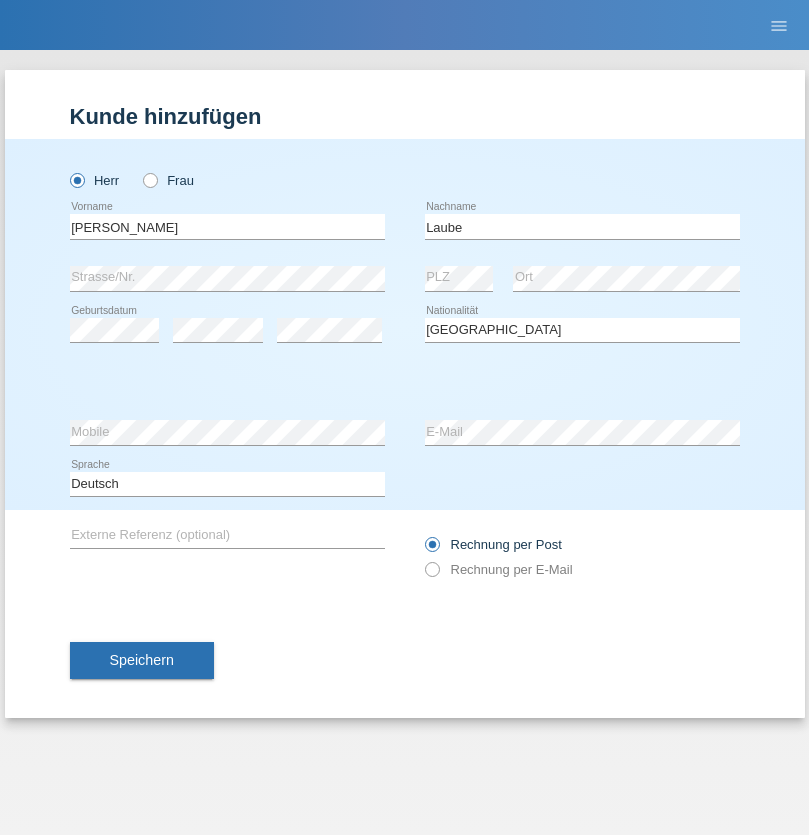 select on "C" 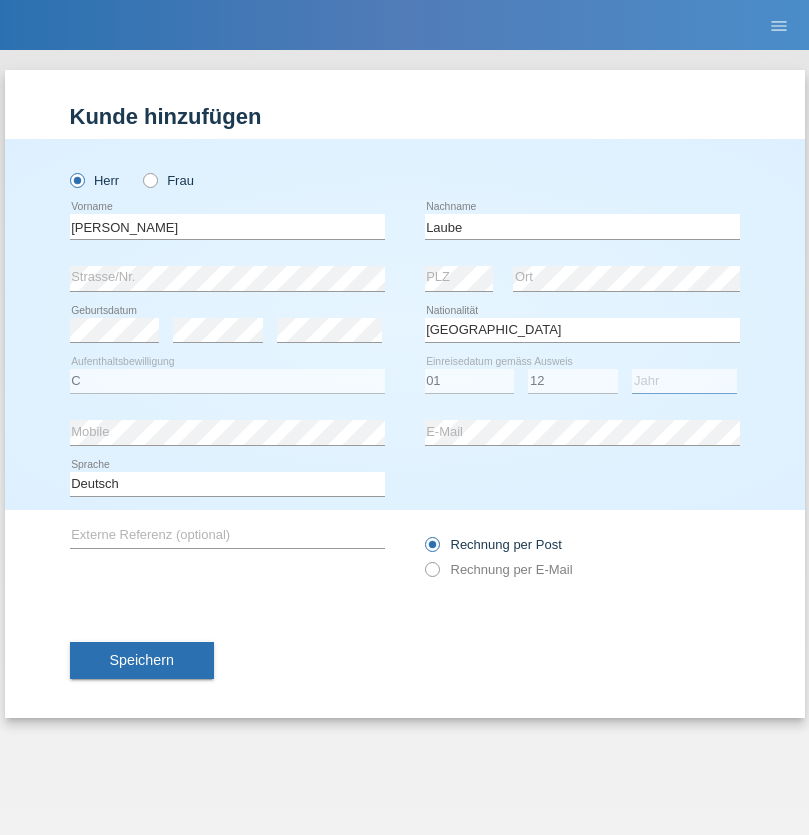 select on "2012" 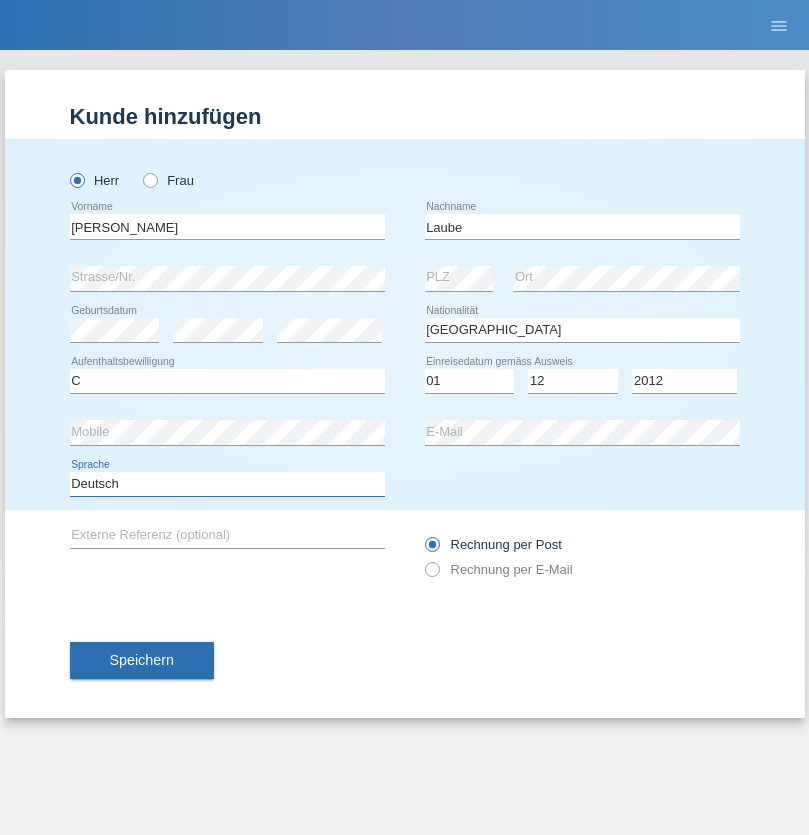 select on "en" 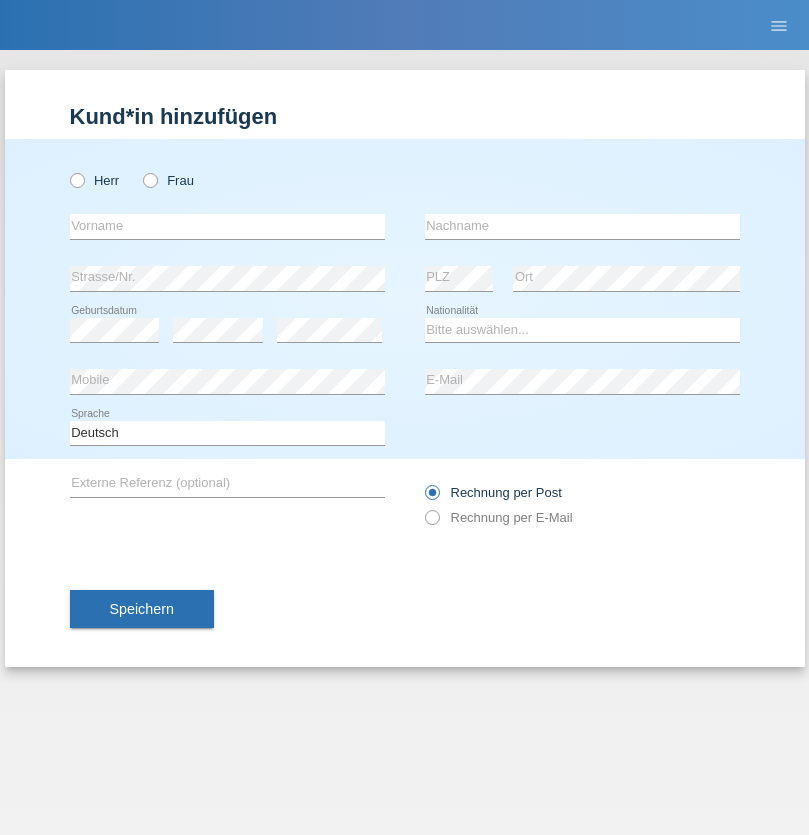 scroll, scrollTop: 0, scrollLeft: 0, axis: both 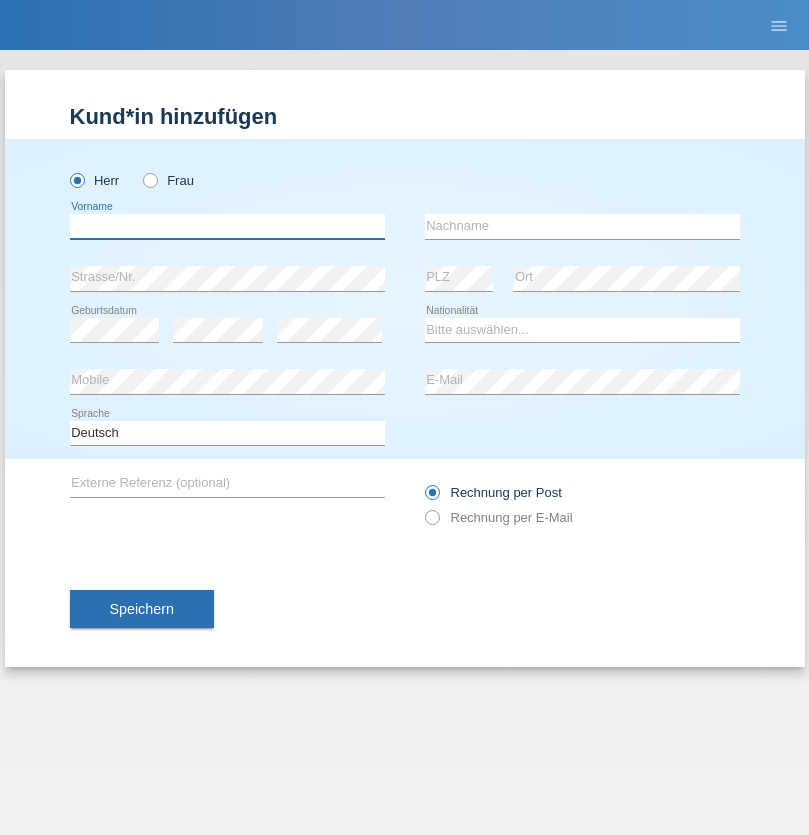 click at bounding box center [227, 226] 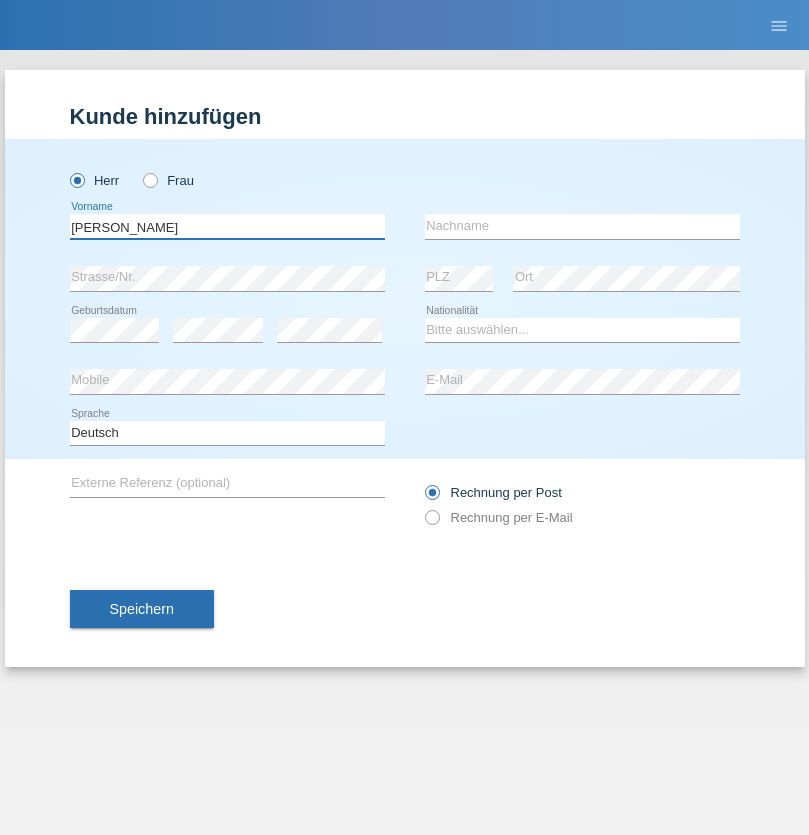 type on "Marcel" 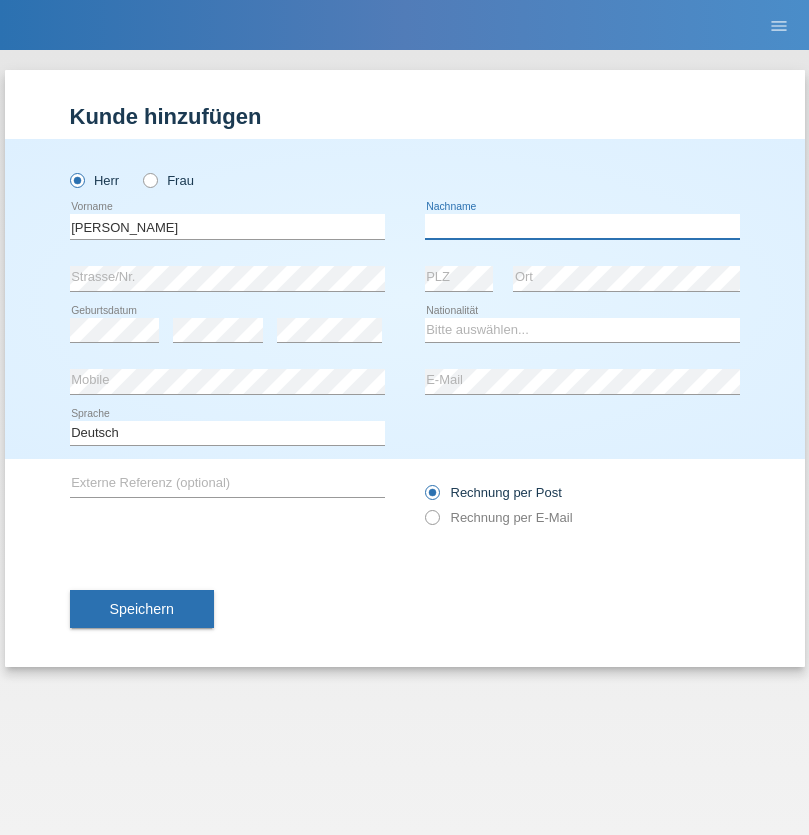 click at bounding box center [582, 226] 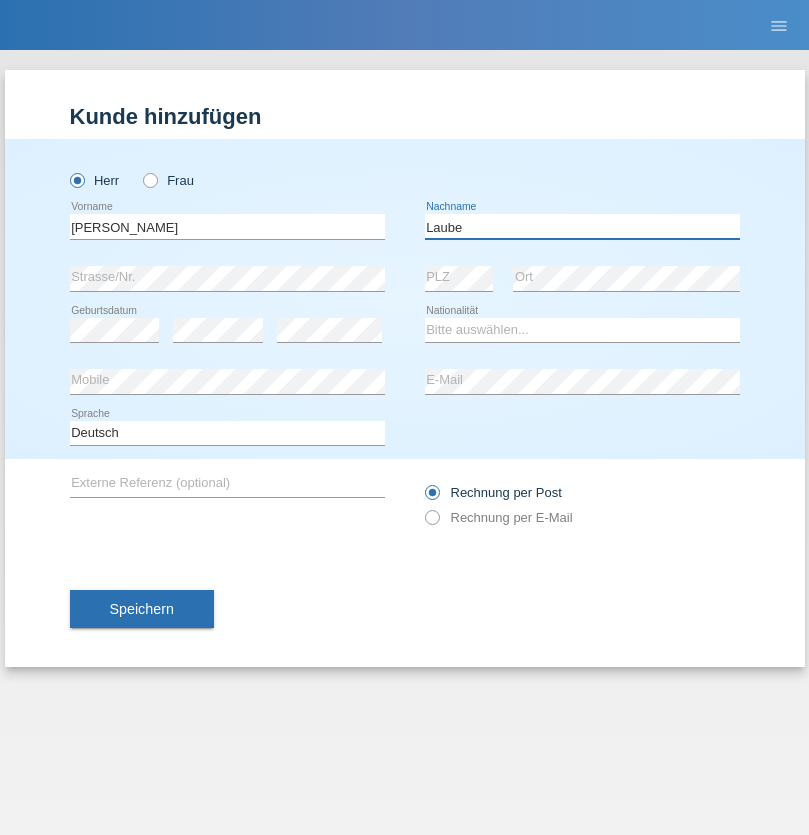 type on "Laube" 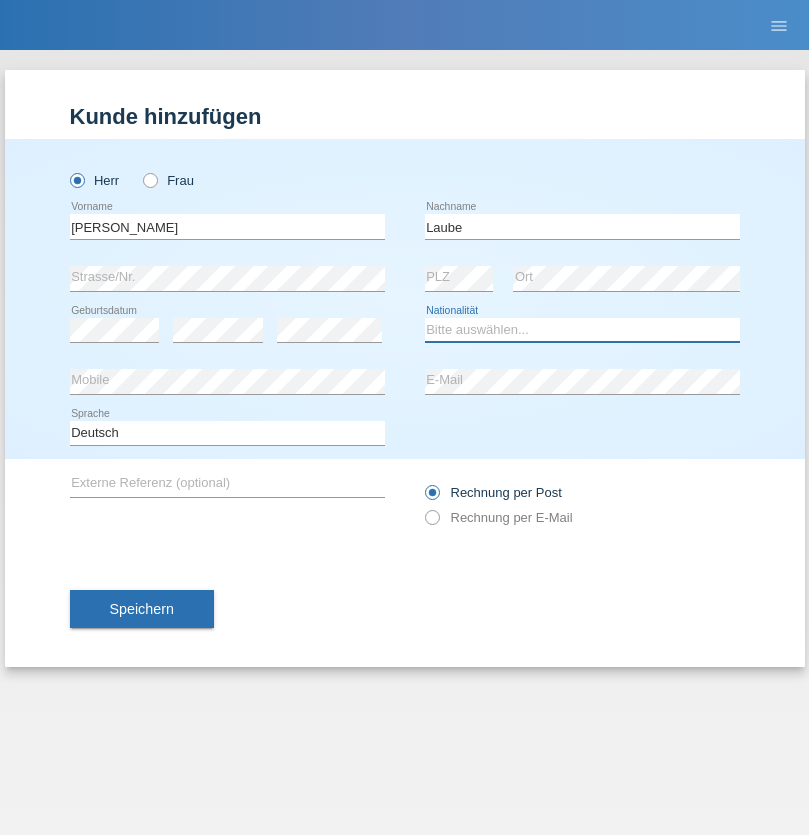 select on "DE" 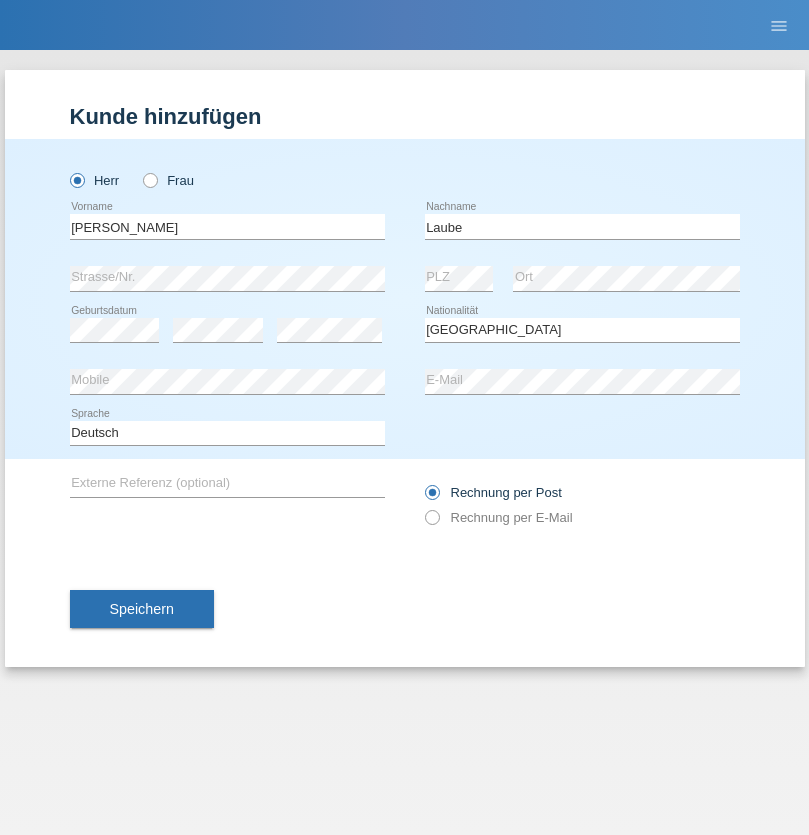 select on "C" 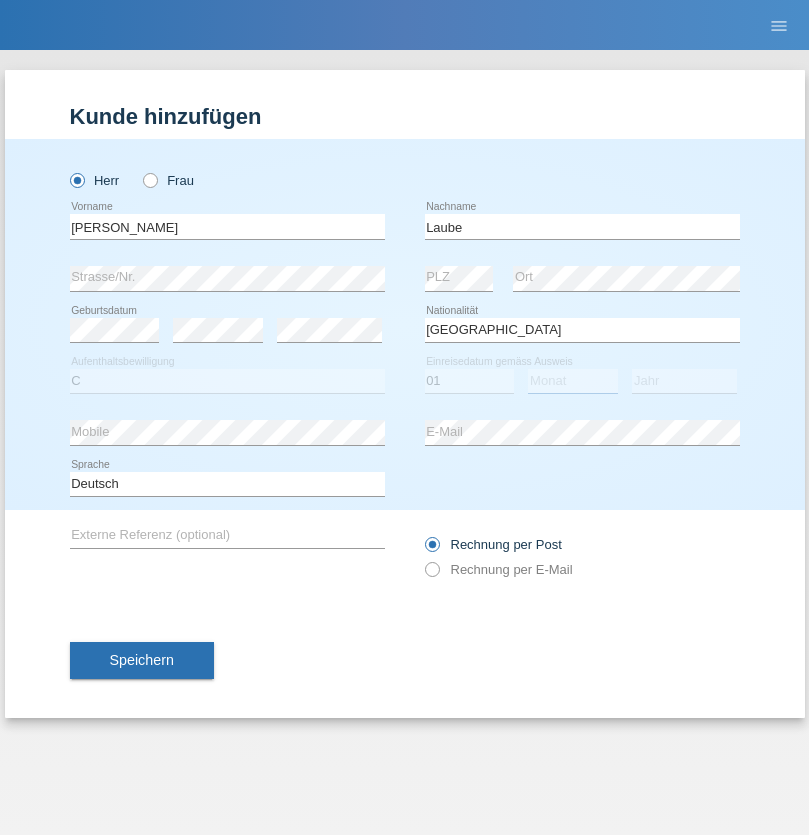 select on "12" 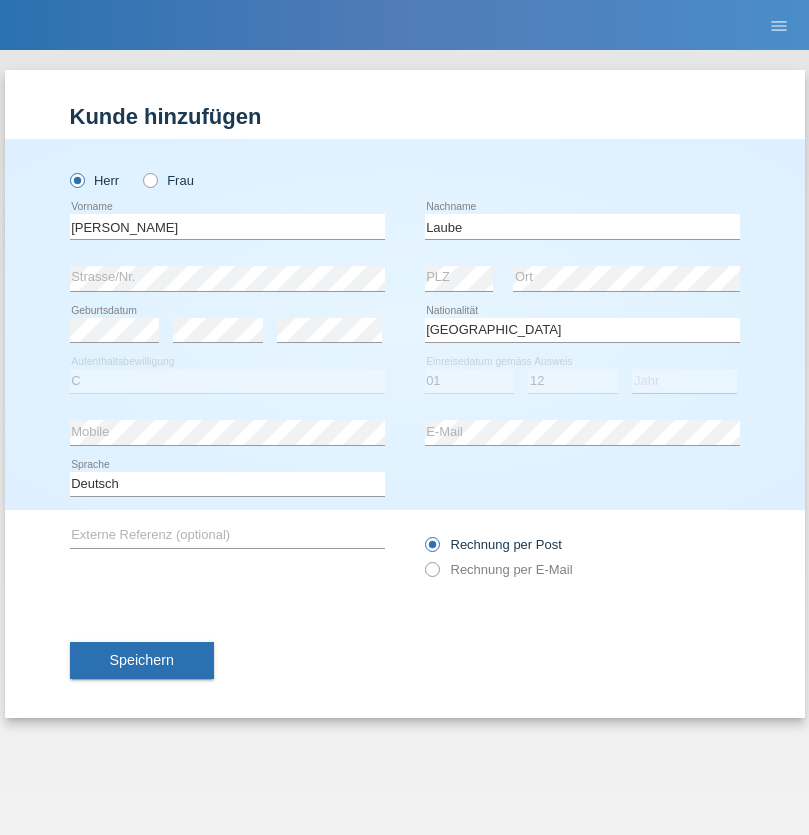select on "2012" 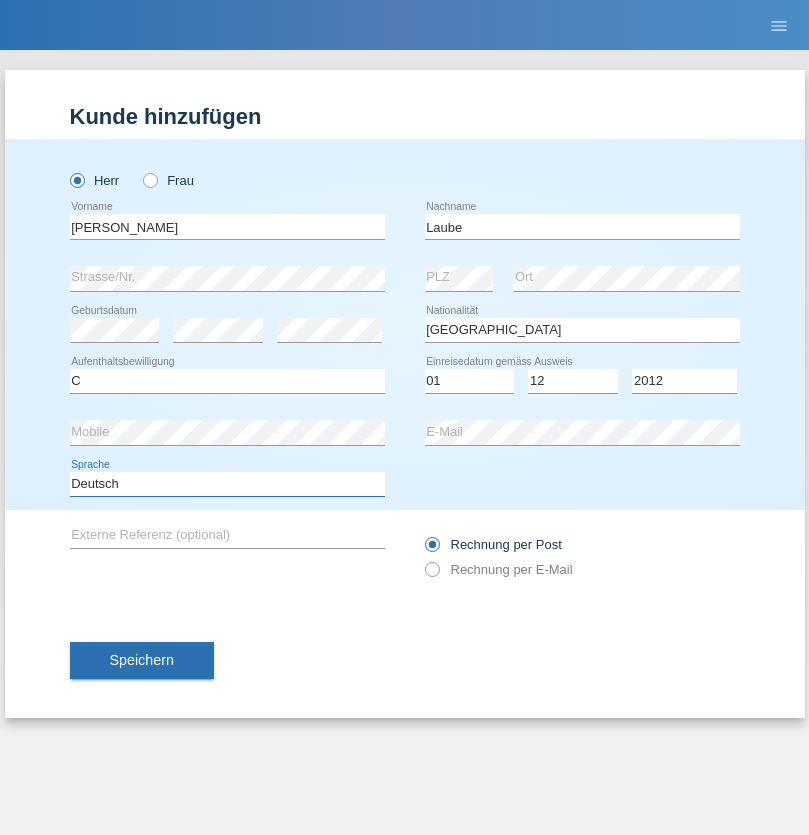 select on "en" 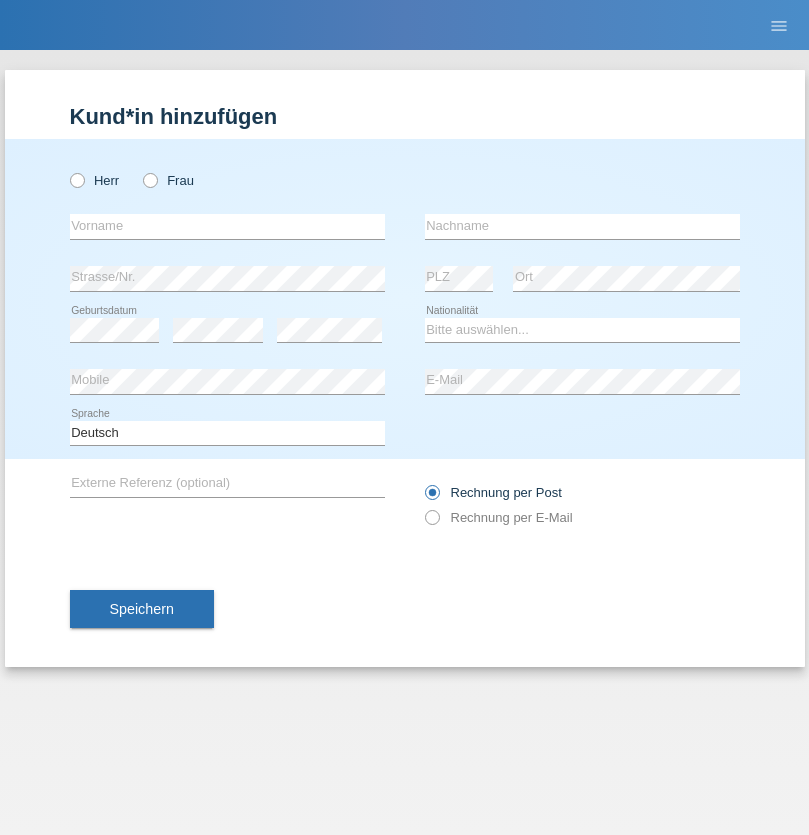 scroll, scrollTop: 0, scrollLeft: 0, axis: both 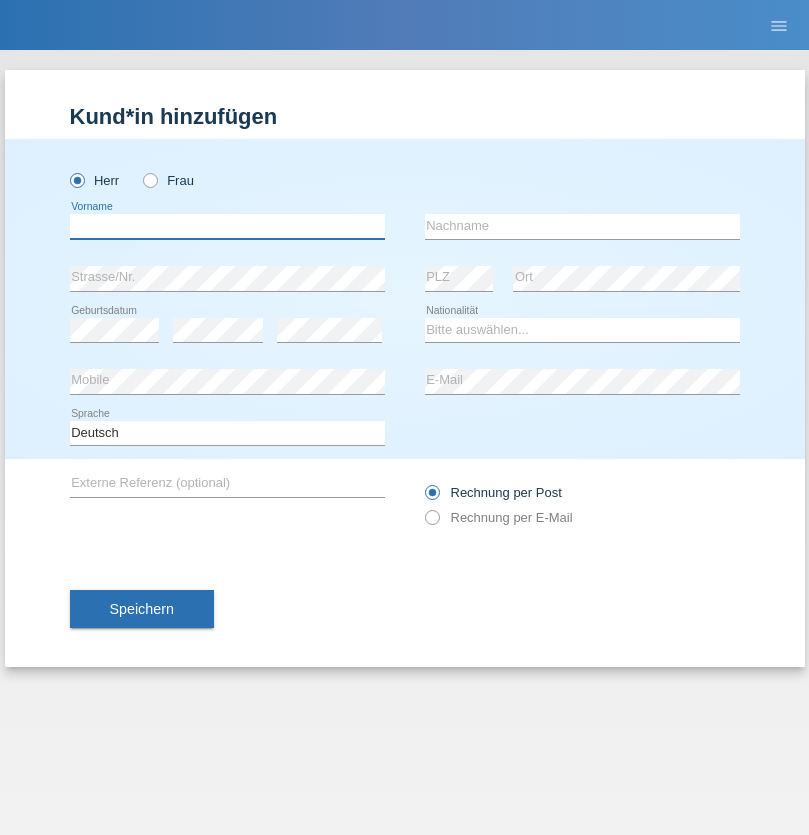 click at bounding box center (227, 226) 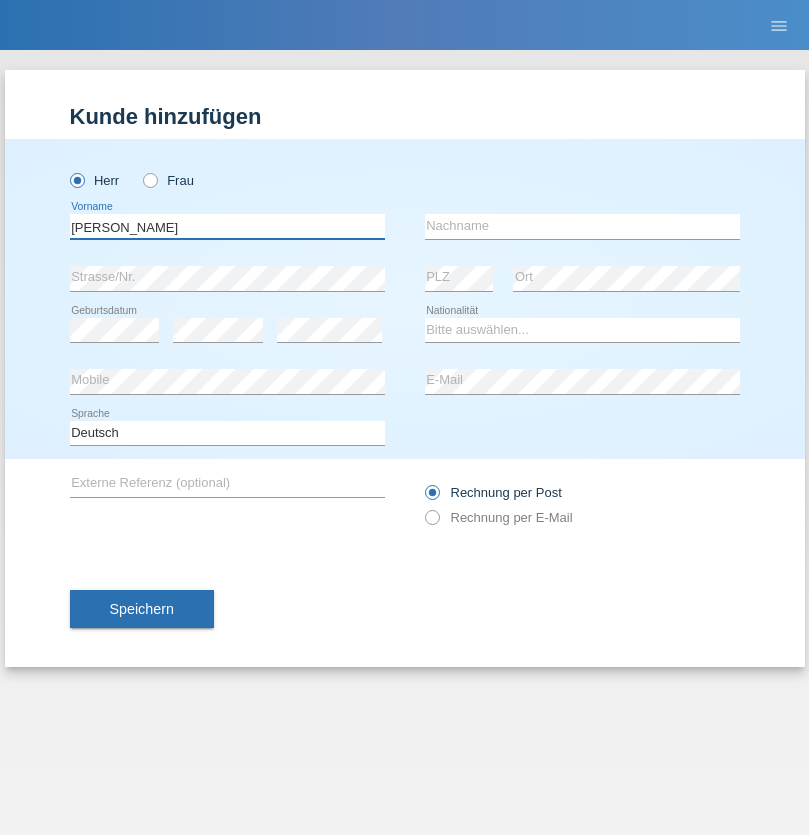 type on "Marcel" 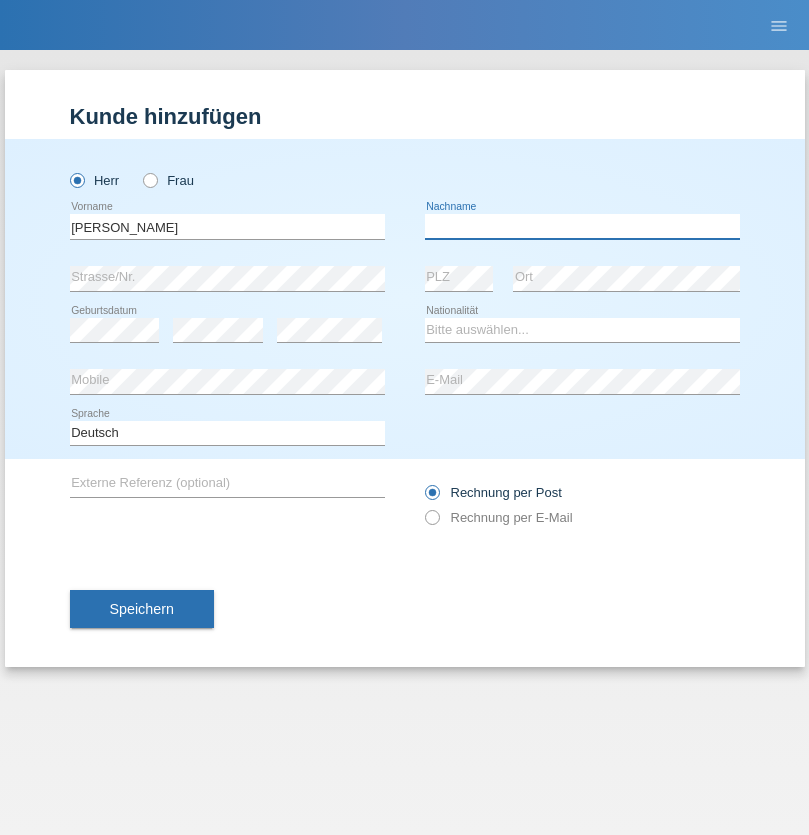 click at bounding box center [582, 226] 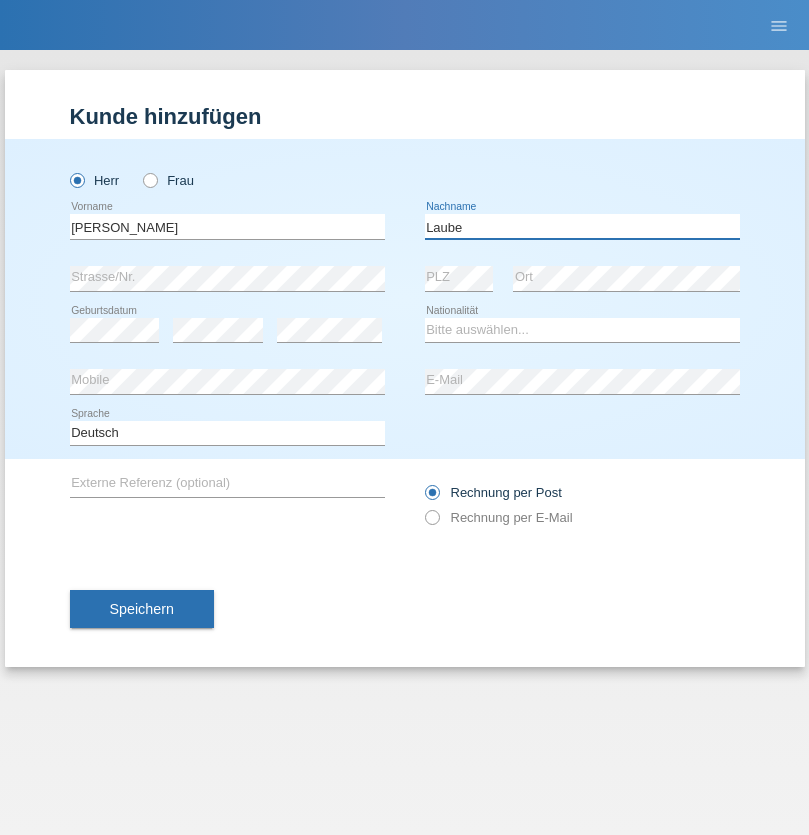 type on "Laube" 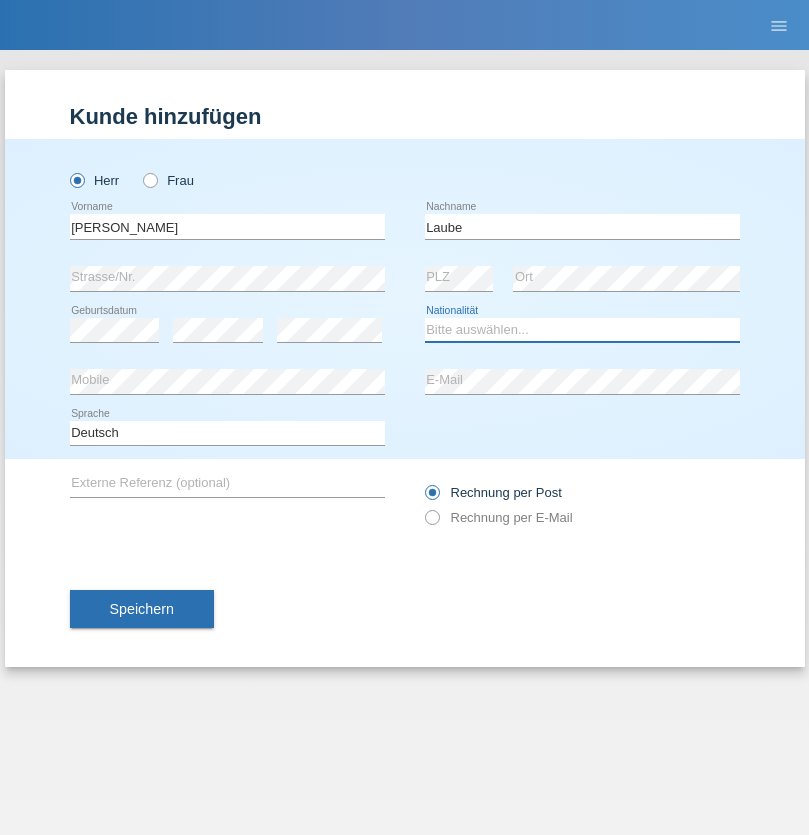 select on "DE" 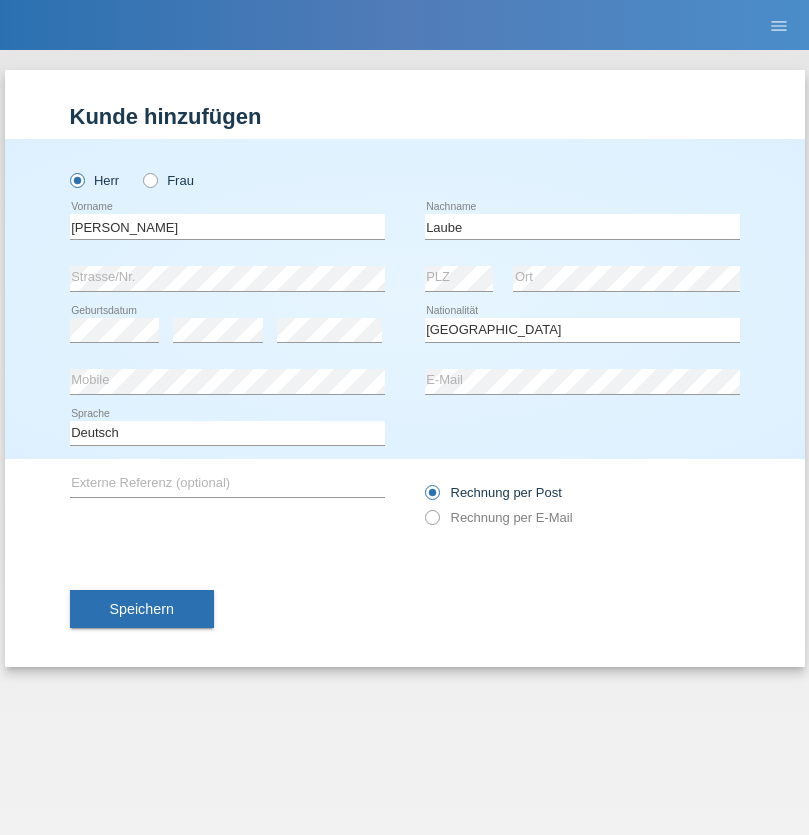select on "C" 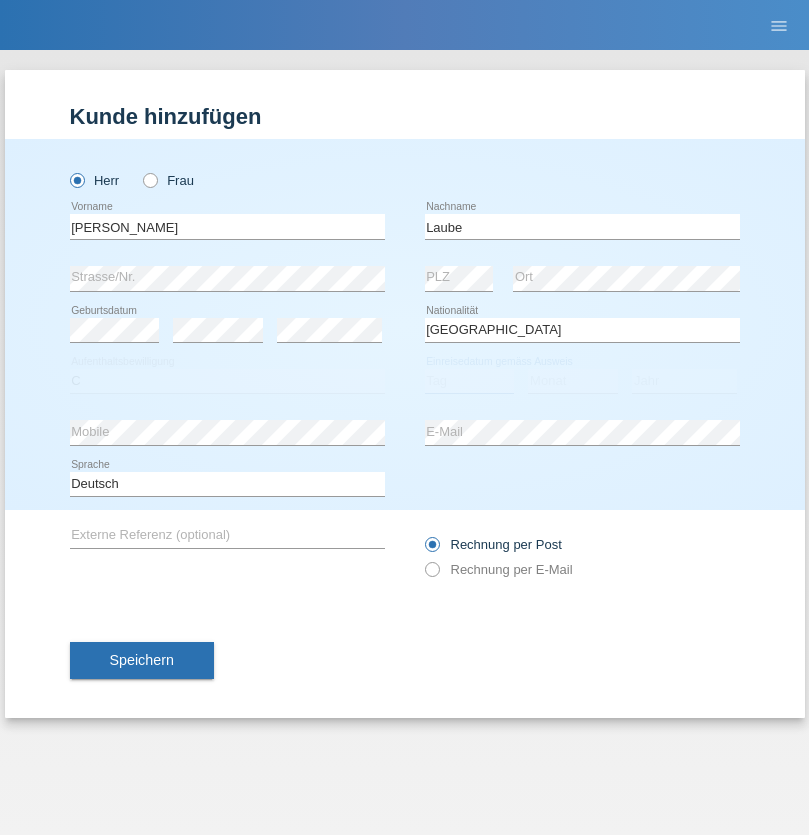 select on "23" 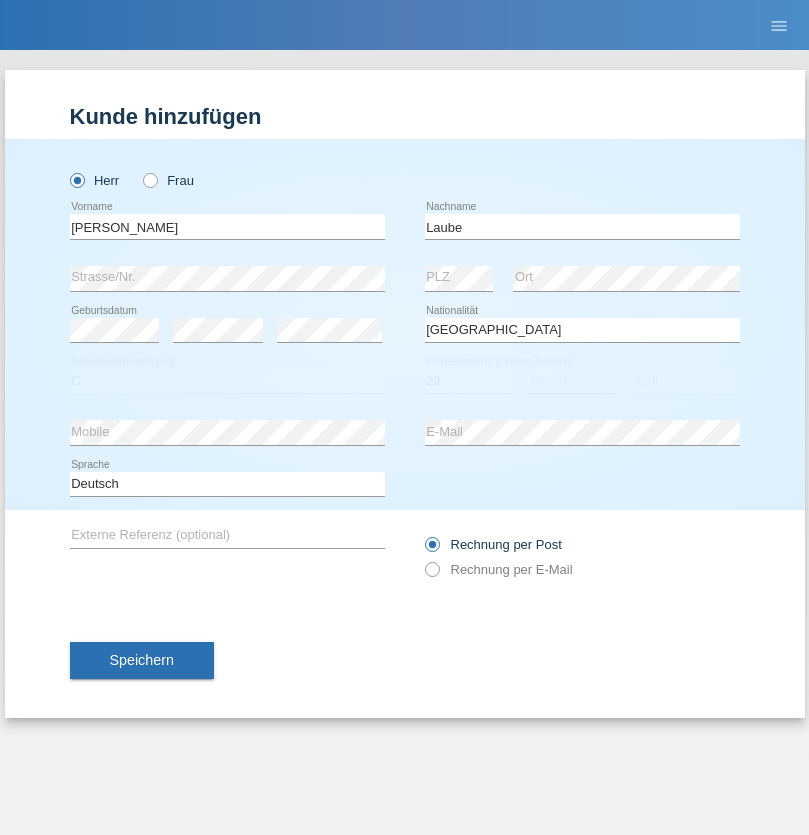 select on "03" 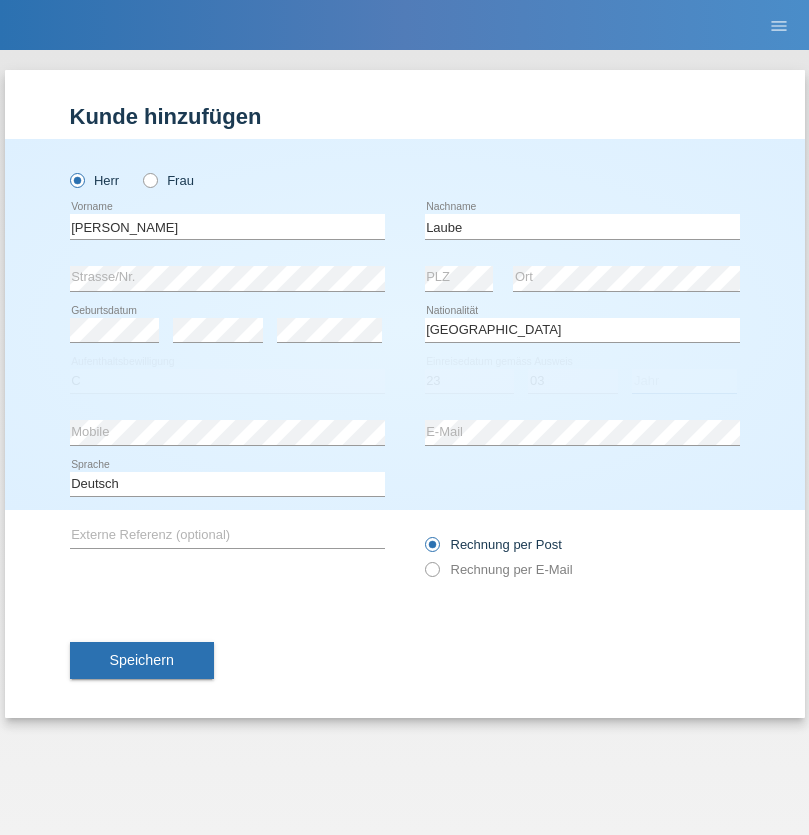 select on "2000" 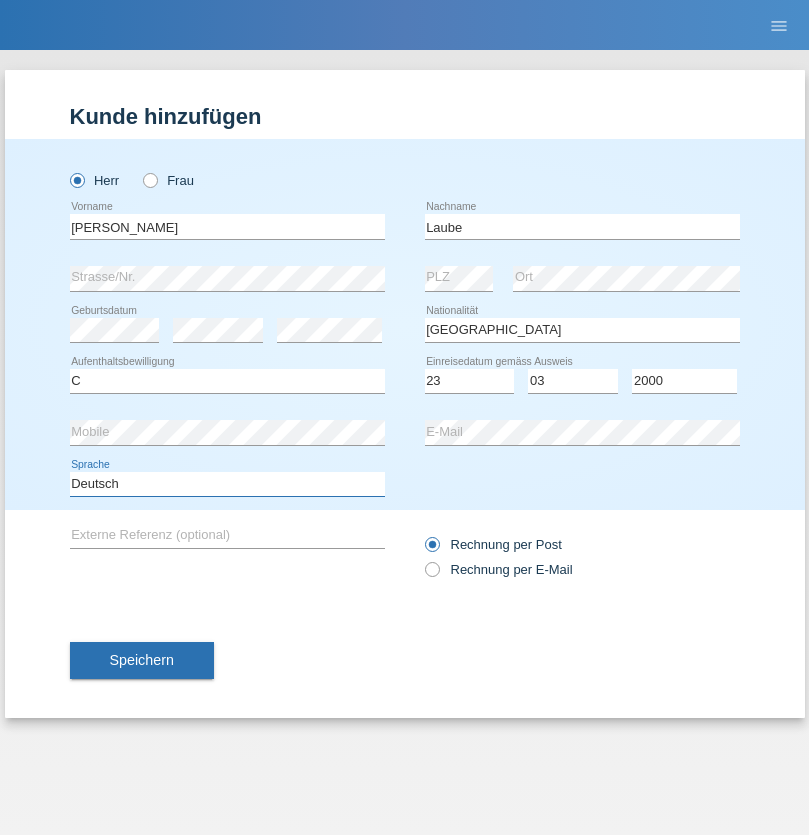 select on "en" 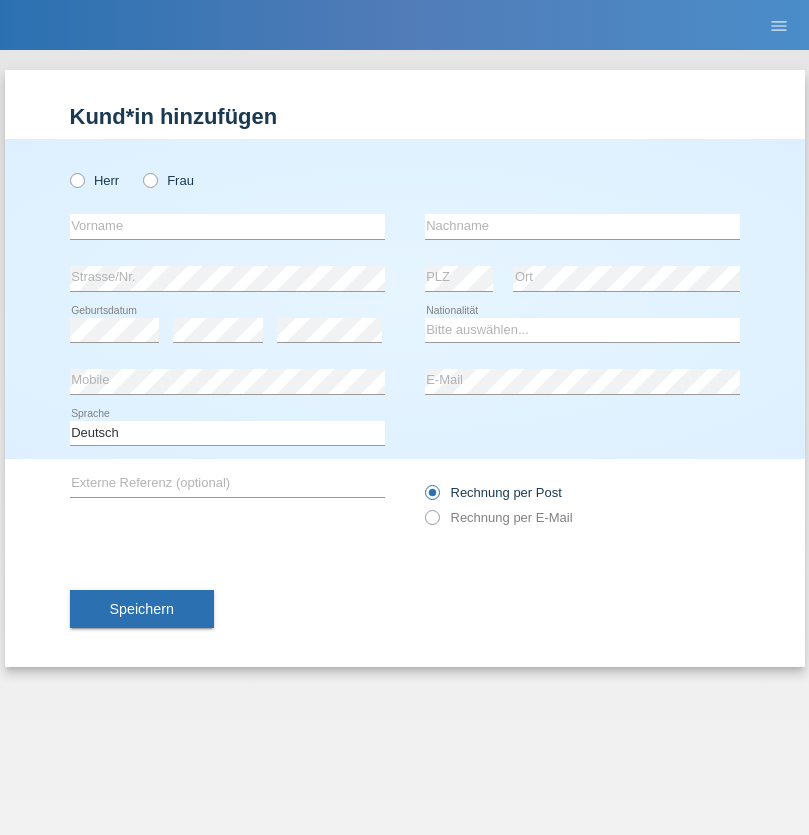 scroll, scrollTop: 0, scrollLeft: 0, axis: both 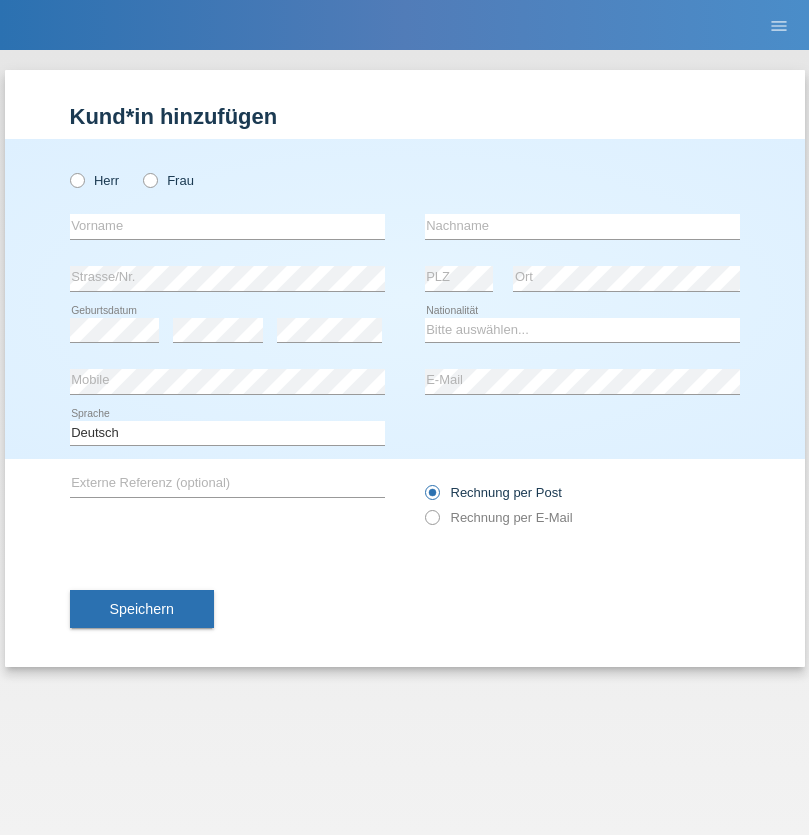 radio on "true" 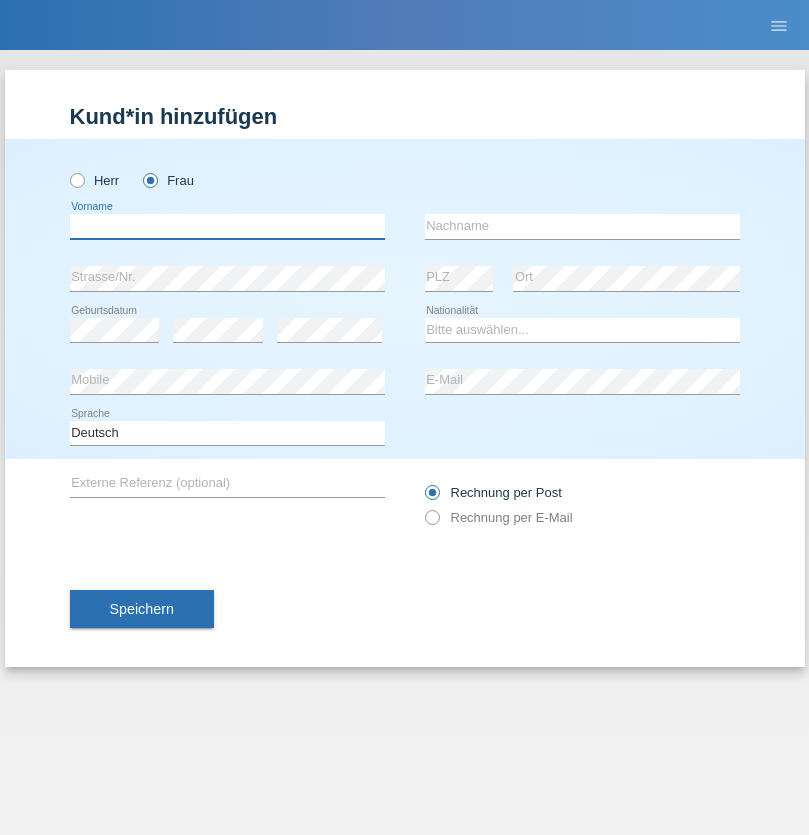 click at bounding box center (227, 226) 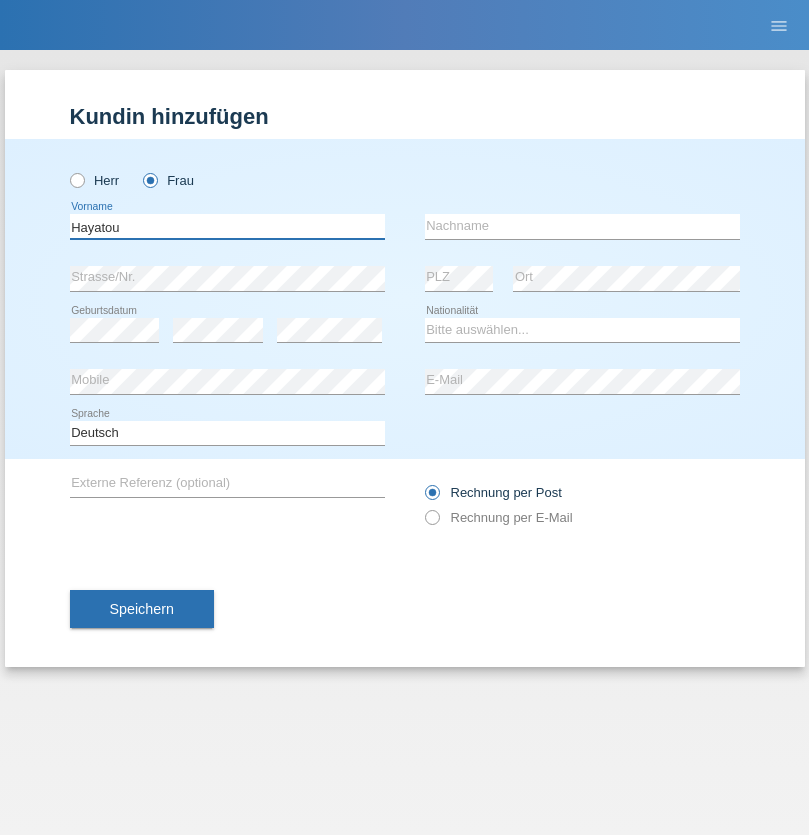 type on "Hayatou" 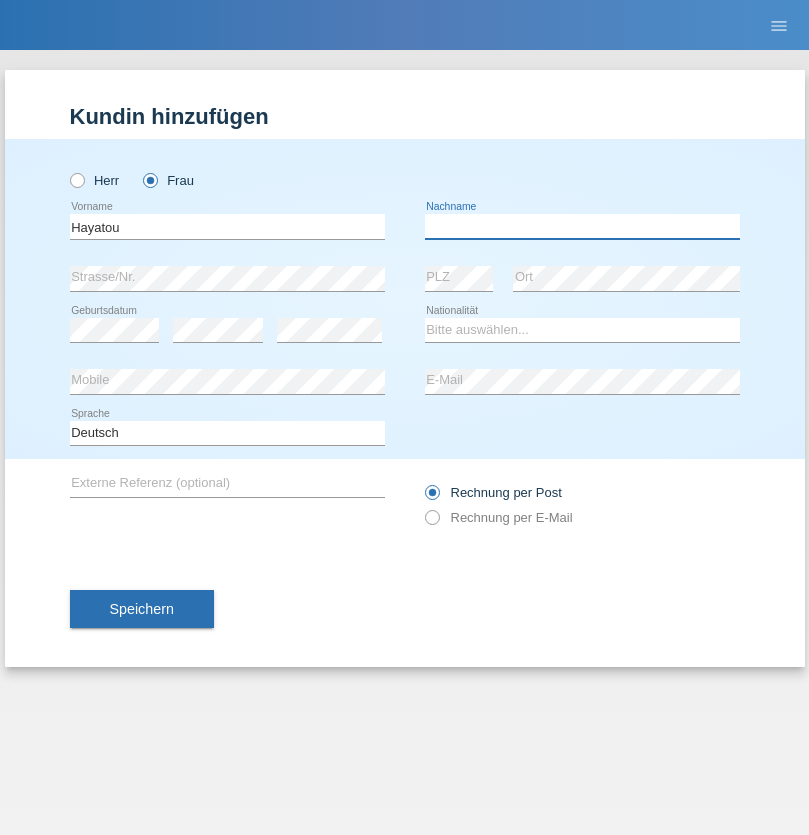 click at bounding box center [582, 226] 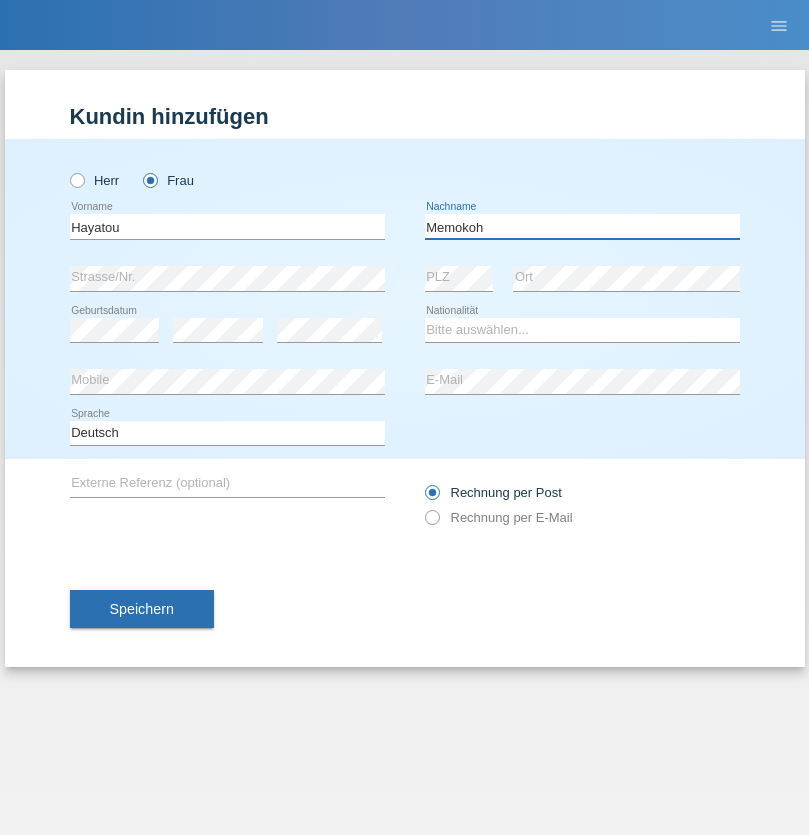 type on "Memokoh" 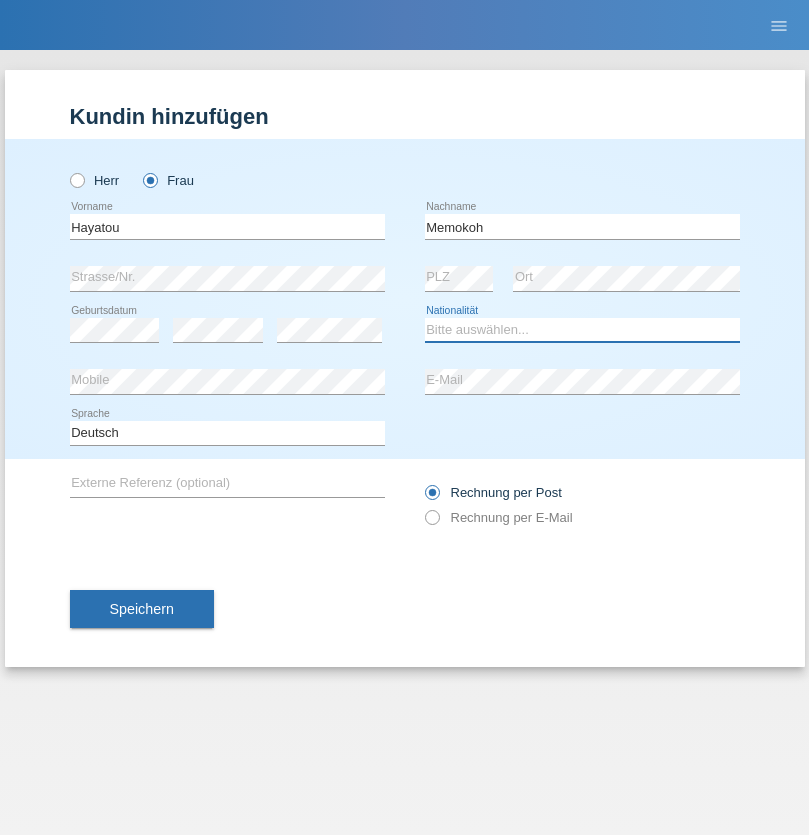select on "FR" 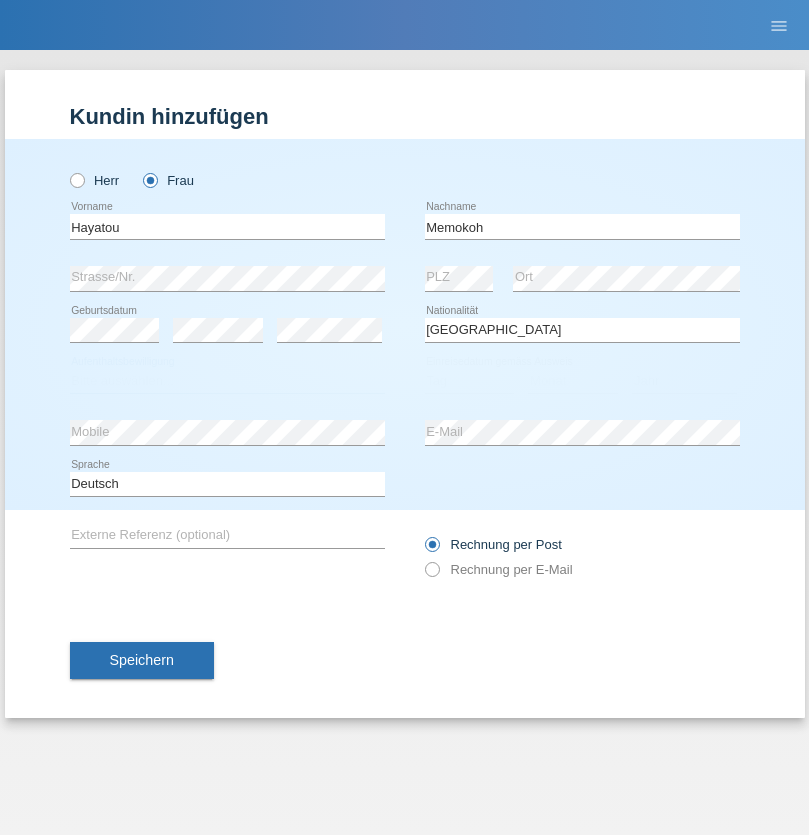 select on "C" 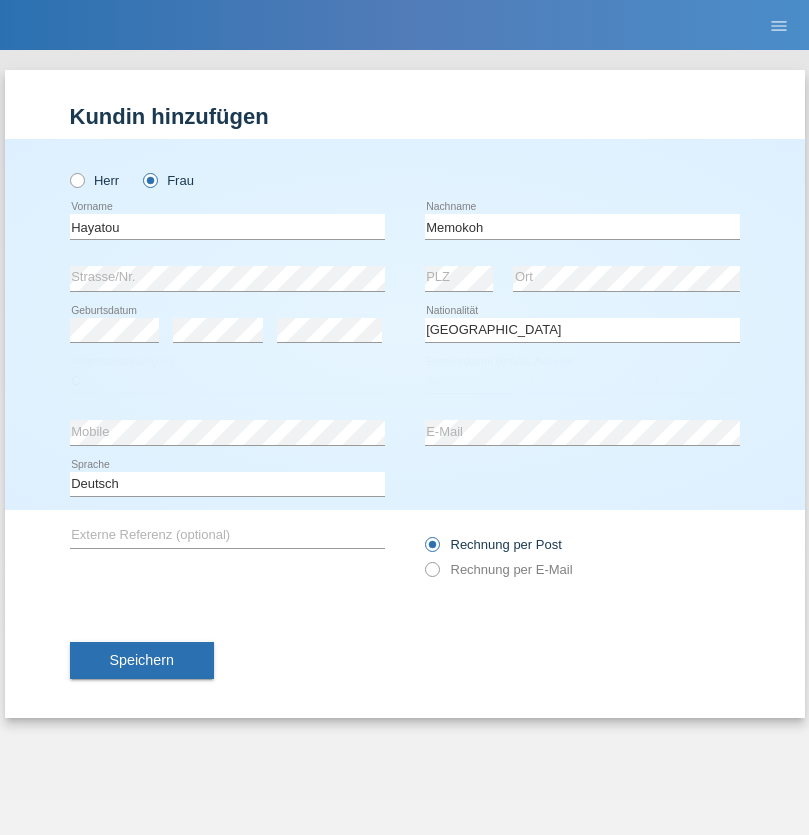 select on "03" 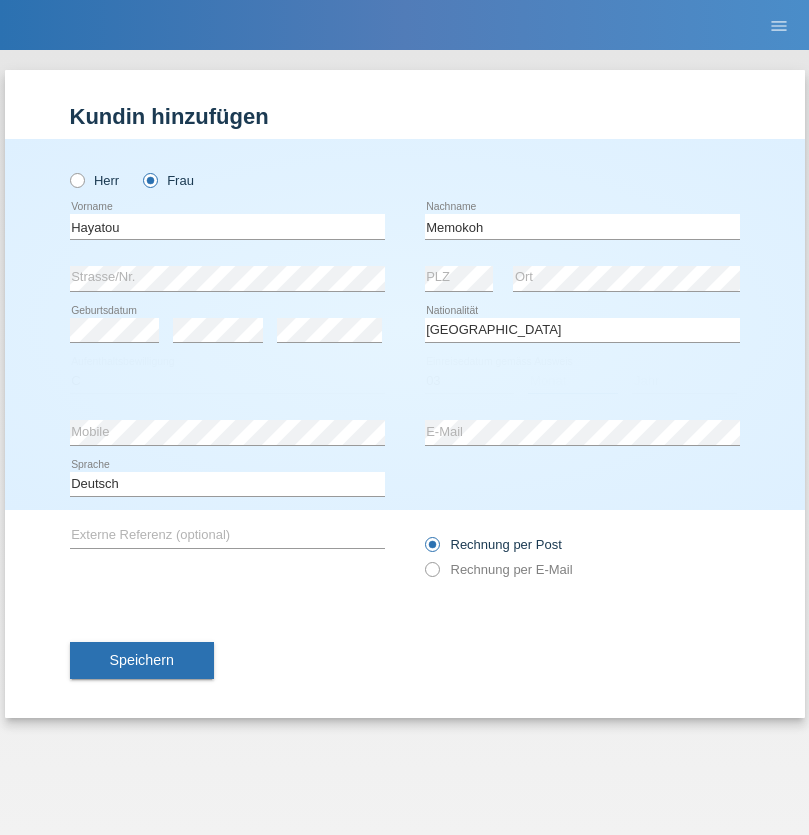 select on "05" 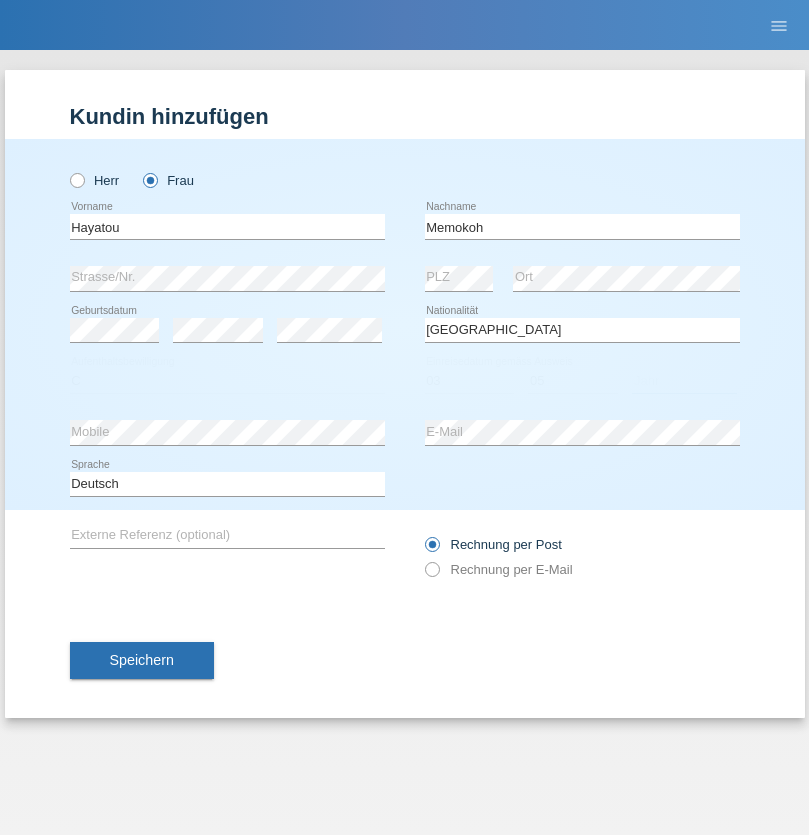 select on "2021" 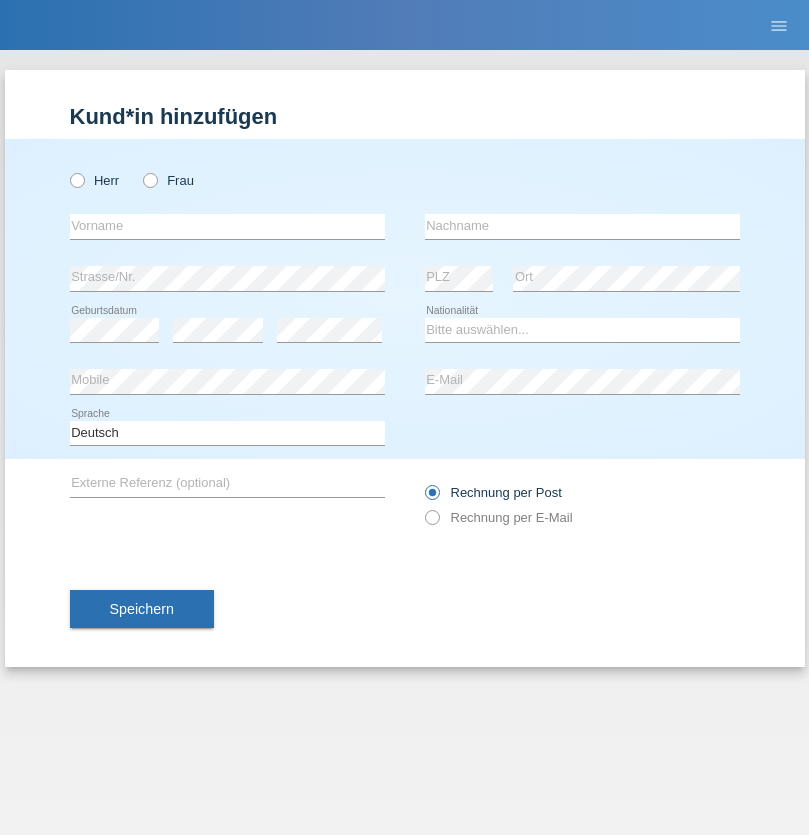 scroll, scrollTop: 0, scrollLeft: 0, axis: both 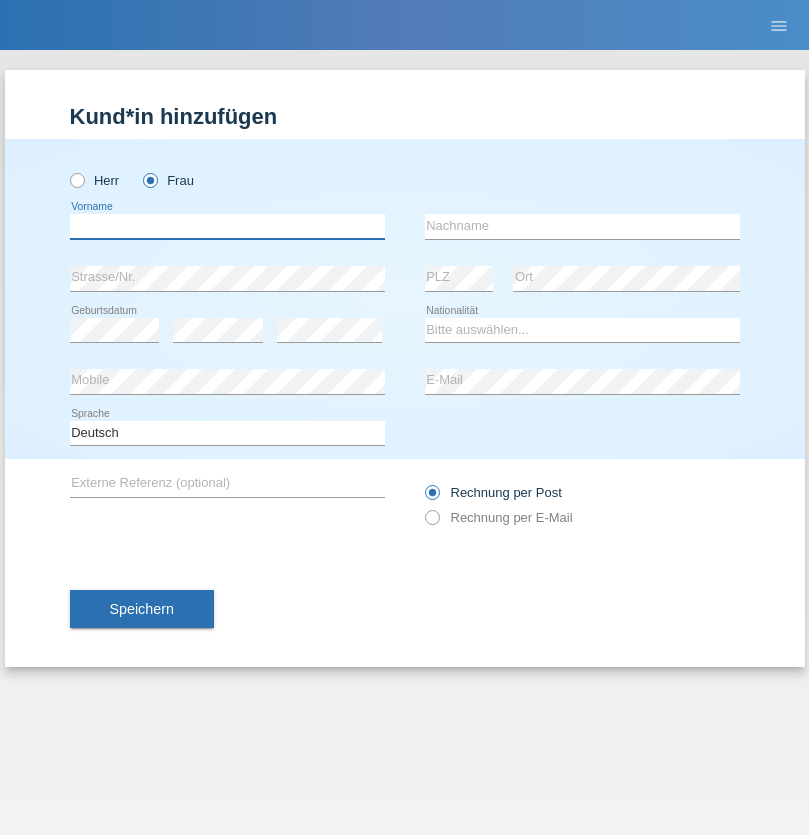 click at bounding box center (227, 226) 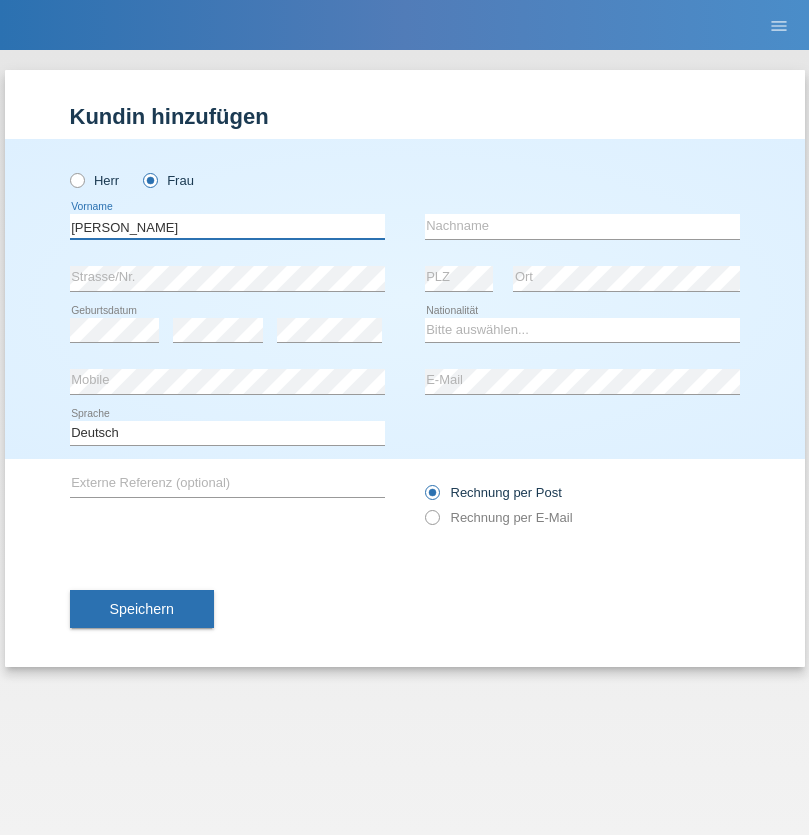 type on "[PERSON_NAME]" 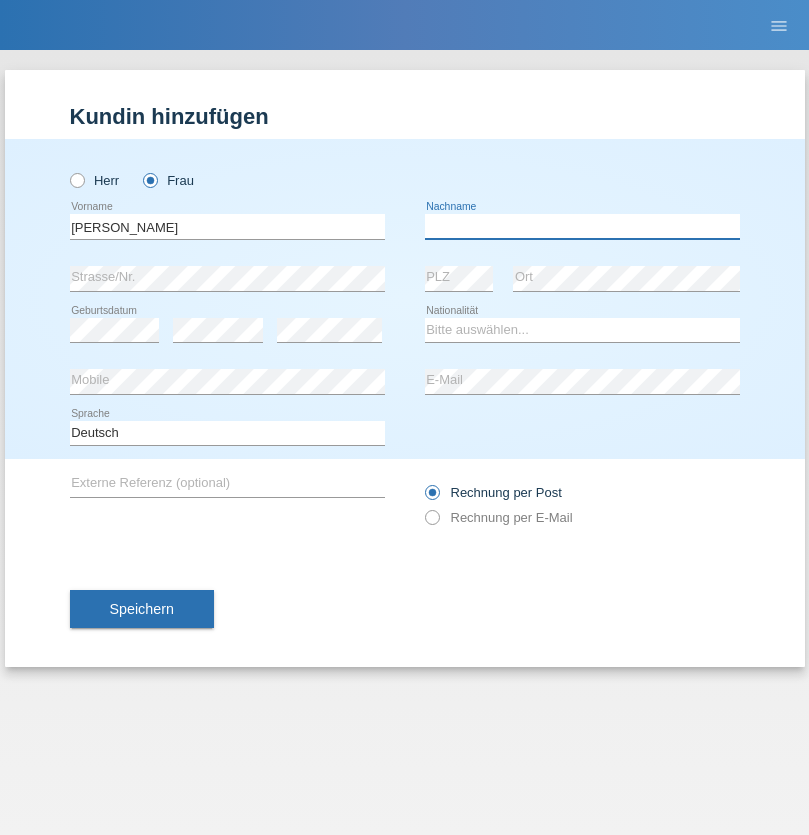 click at bounding box center [582, 226] 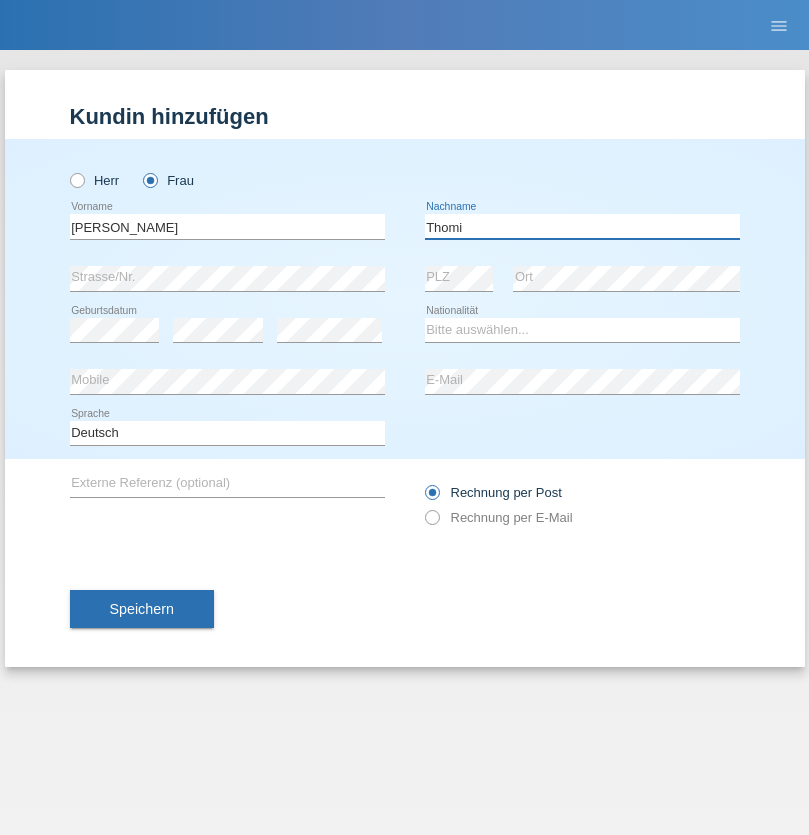type on "Thomi" 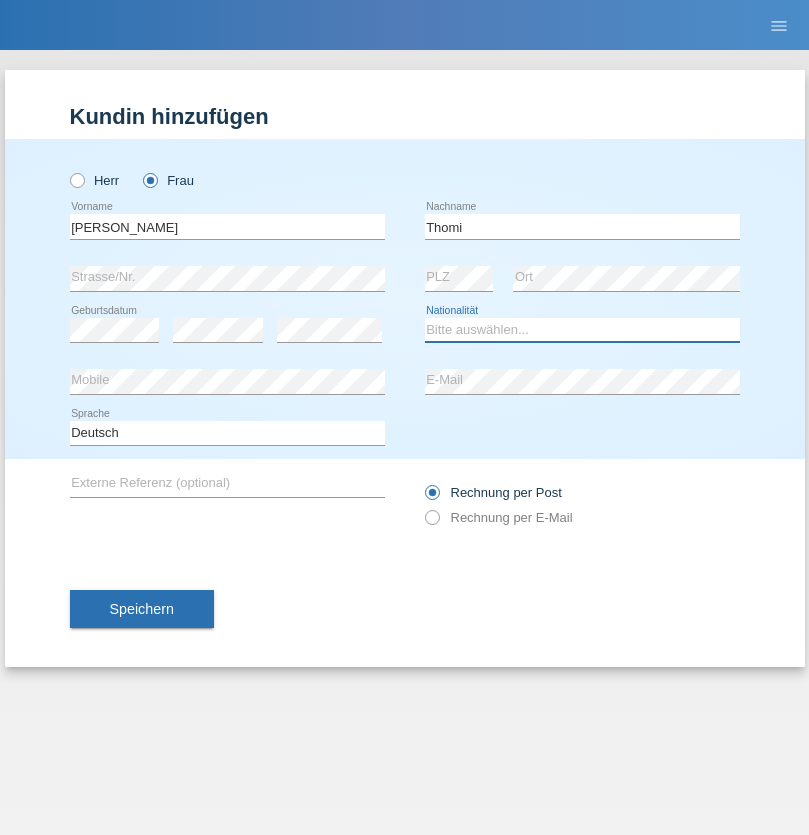 select on "CH" 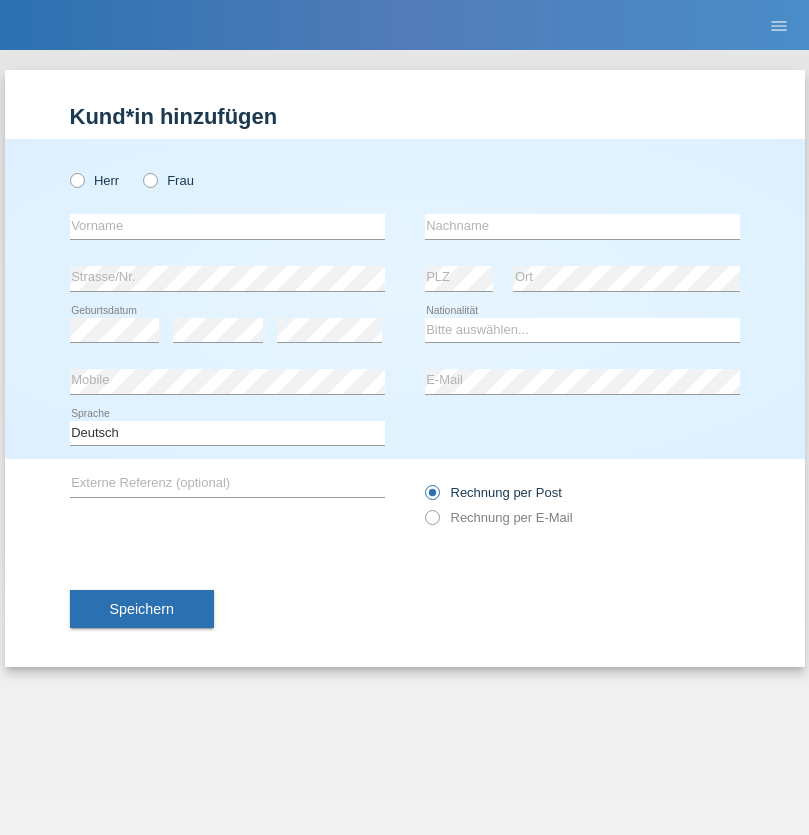 scroll, scrollTop: 0, scrollLeft: 0, axis: both 